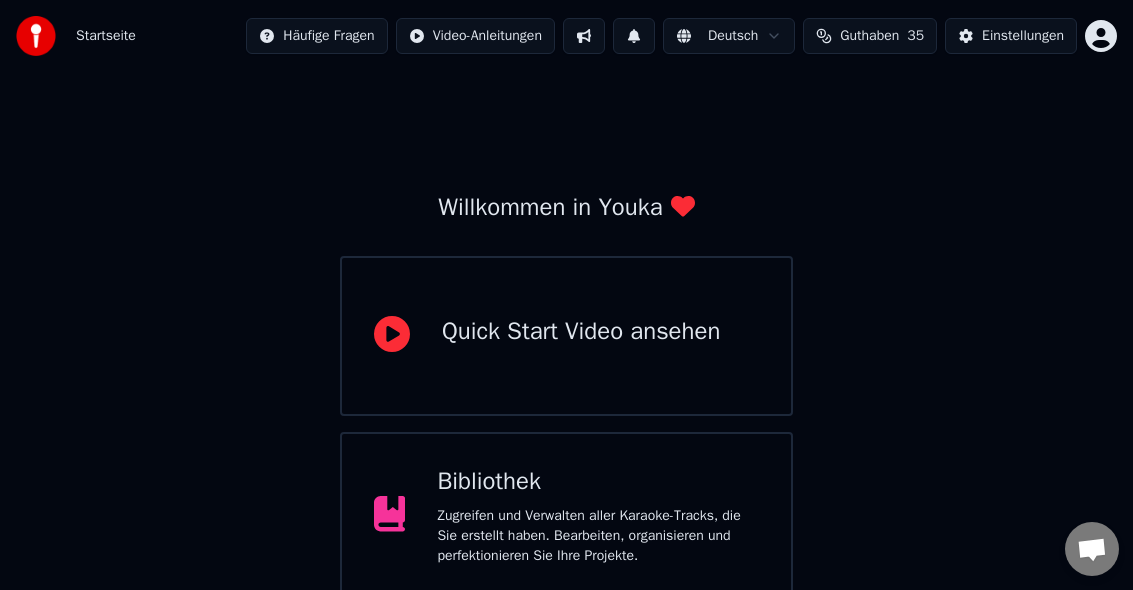 scroll, scrollTop: 0, scrollLeft: 0, axis: both 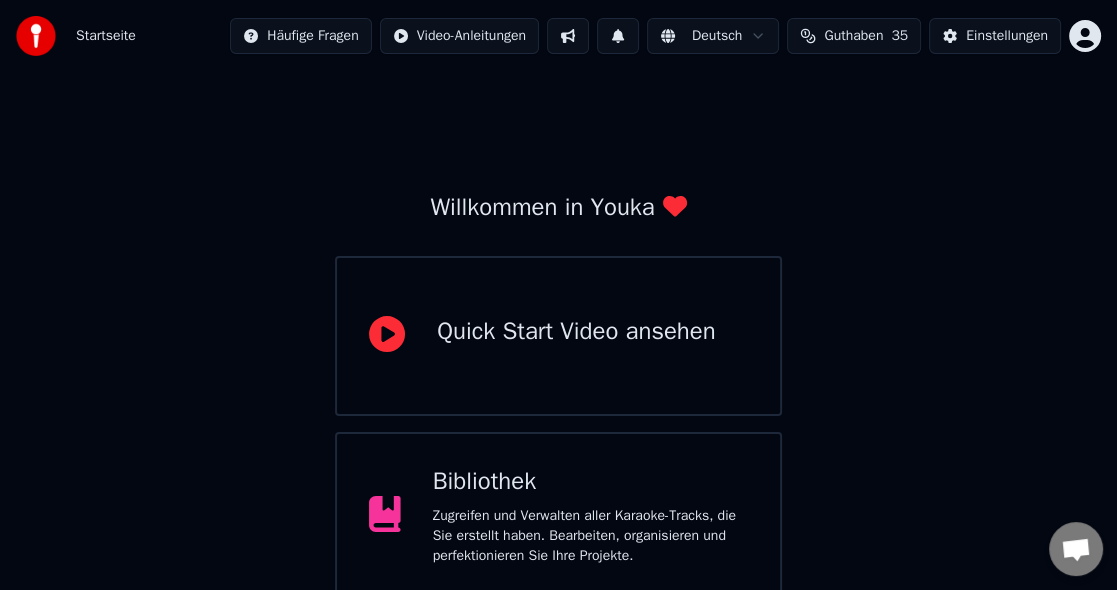 click on "Bibliothek" at bounding box center [590, 482] 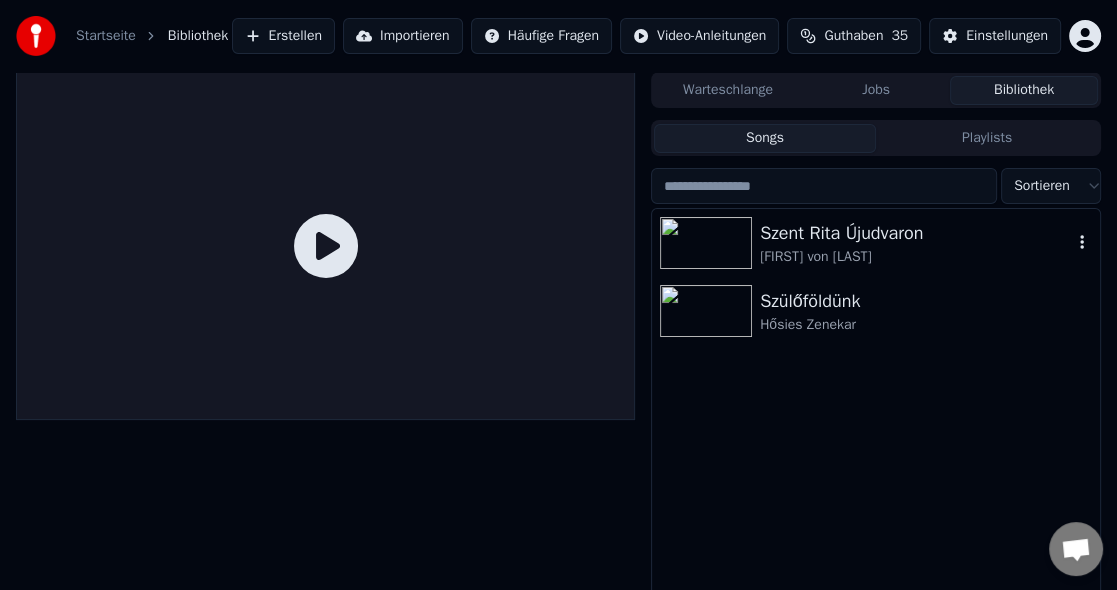click on "Szent Rita Újudvaron" at bounding box center [916, 233] 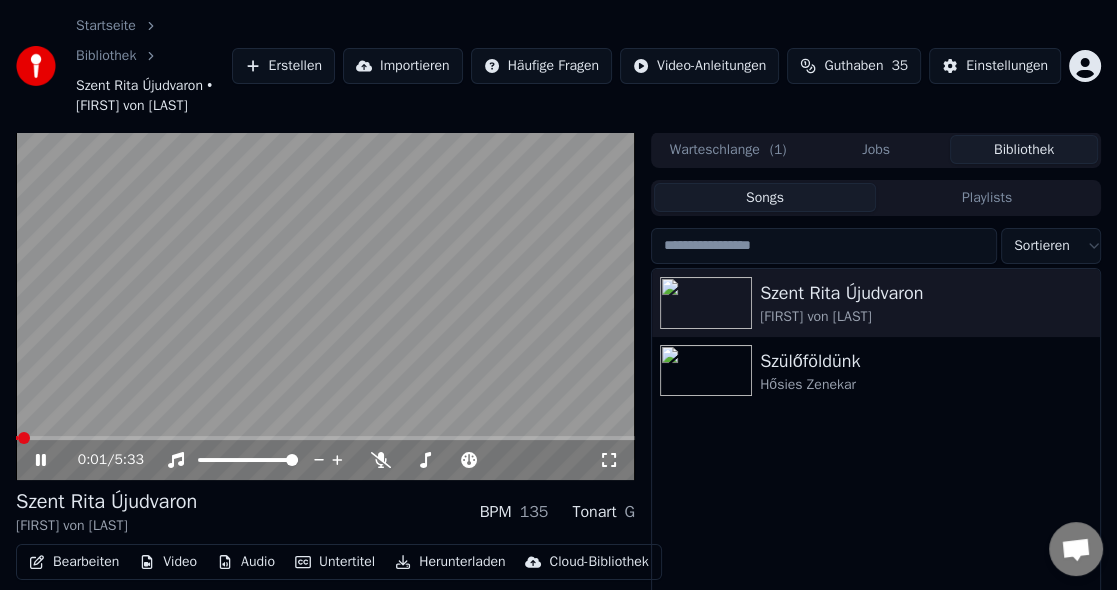 click on "Bearbeiten" at bounding box center (74, 562) 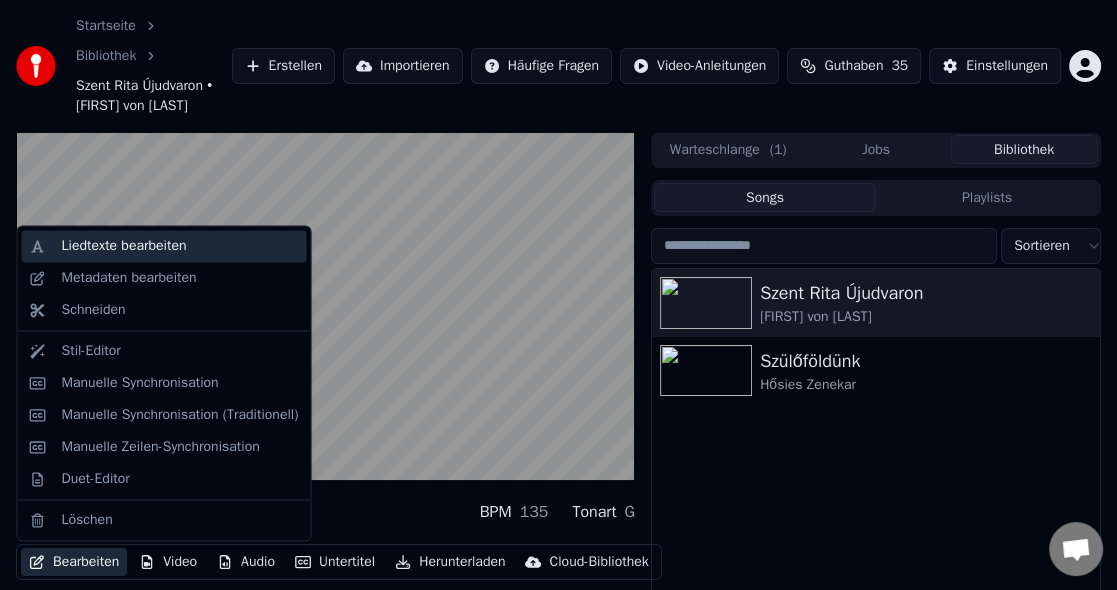 click on "Liedtexte bearbeiten" at bounding box center [124, 246] 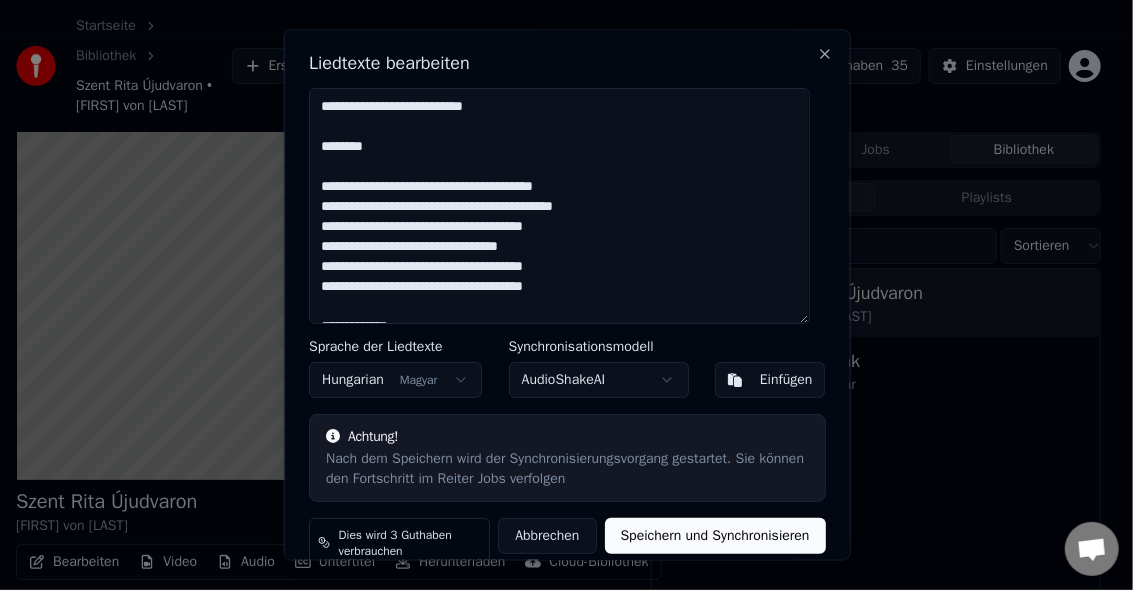 click at bounding box center [558, 207] 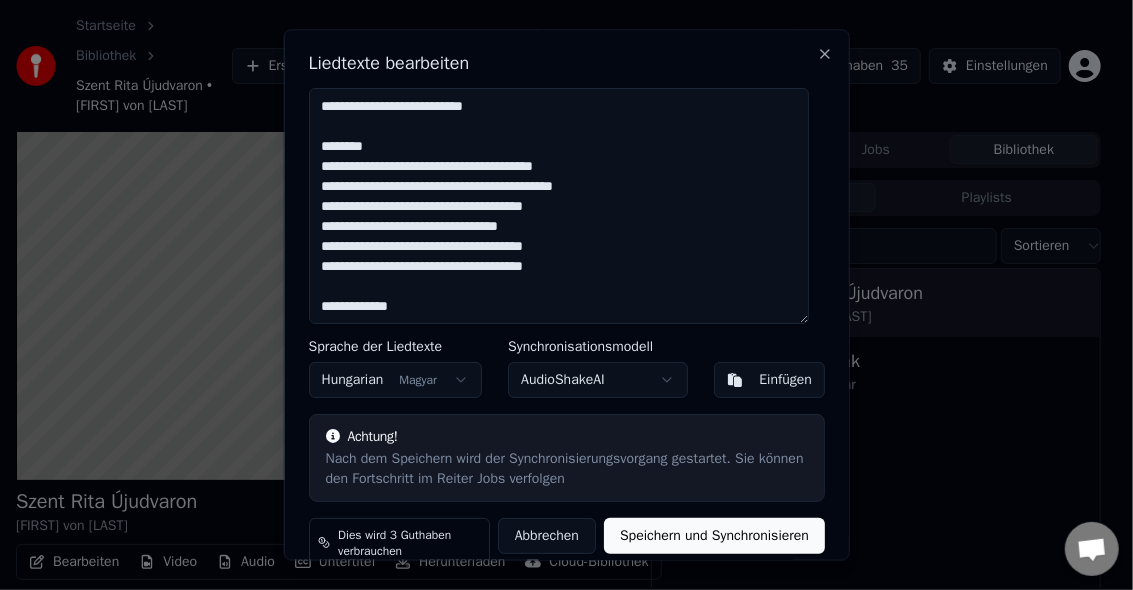 scroll, scrollTop: 133, scrollLeft: 0, axis: vertical 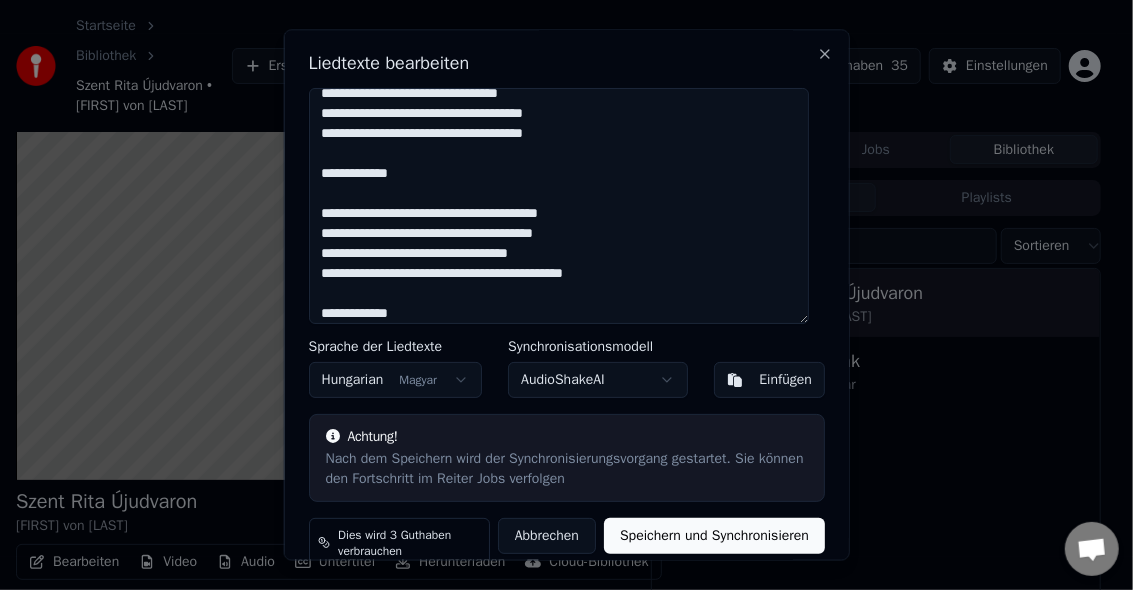 click at bounding box center (558, 207) 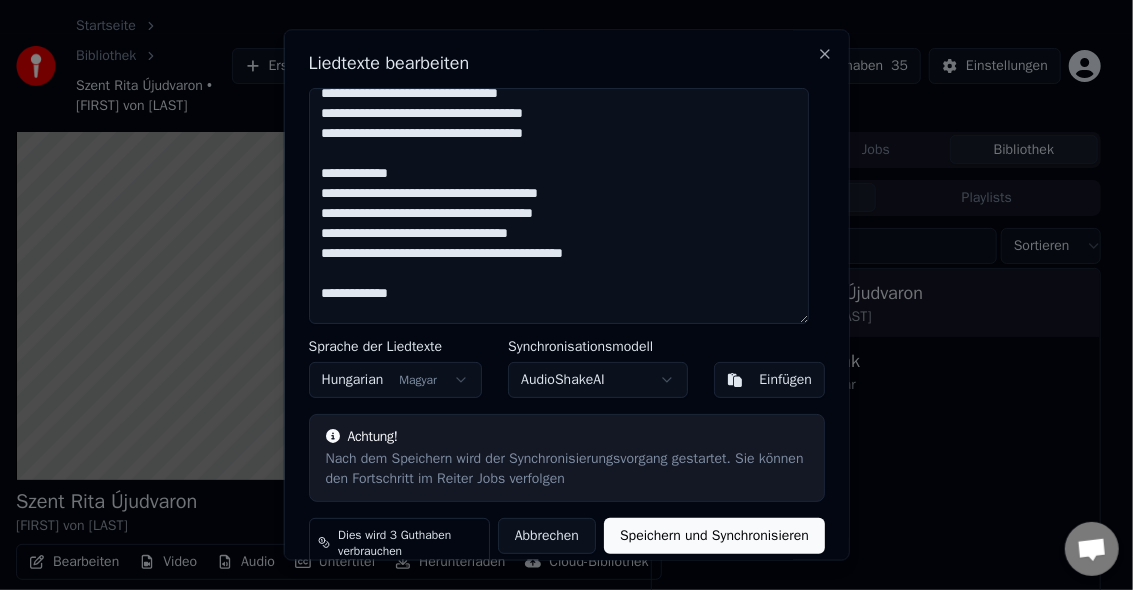 scroll, scrollTop: 266, scrollLeft: 0, axis: vertical 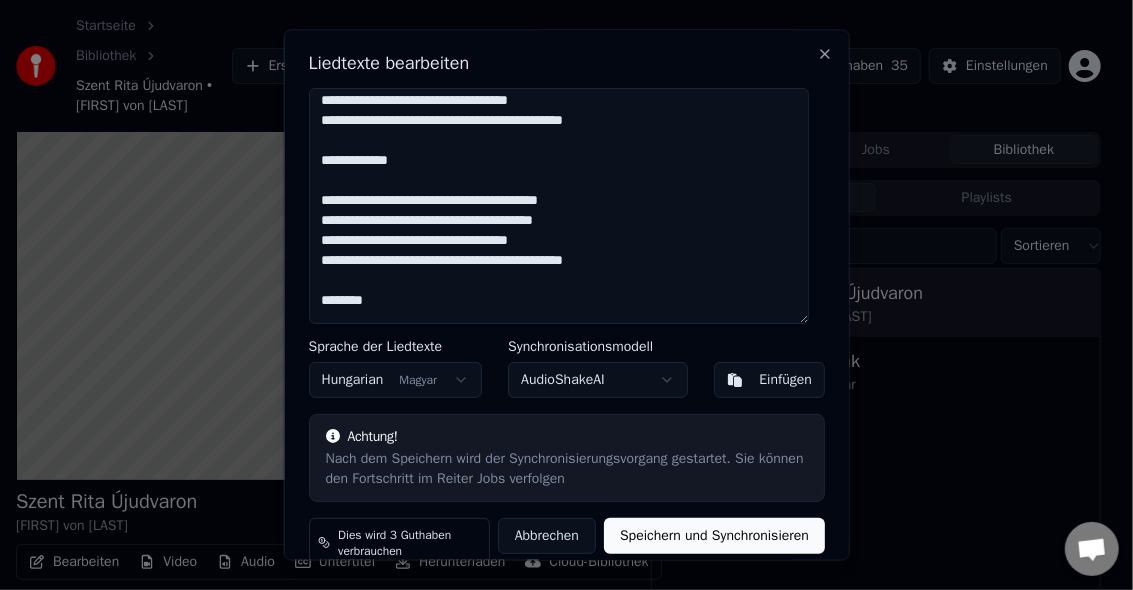 click at bounding box center [558, 207] 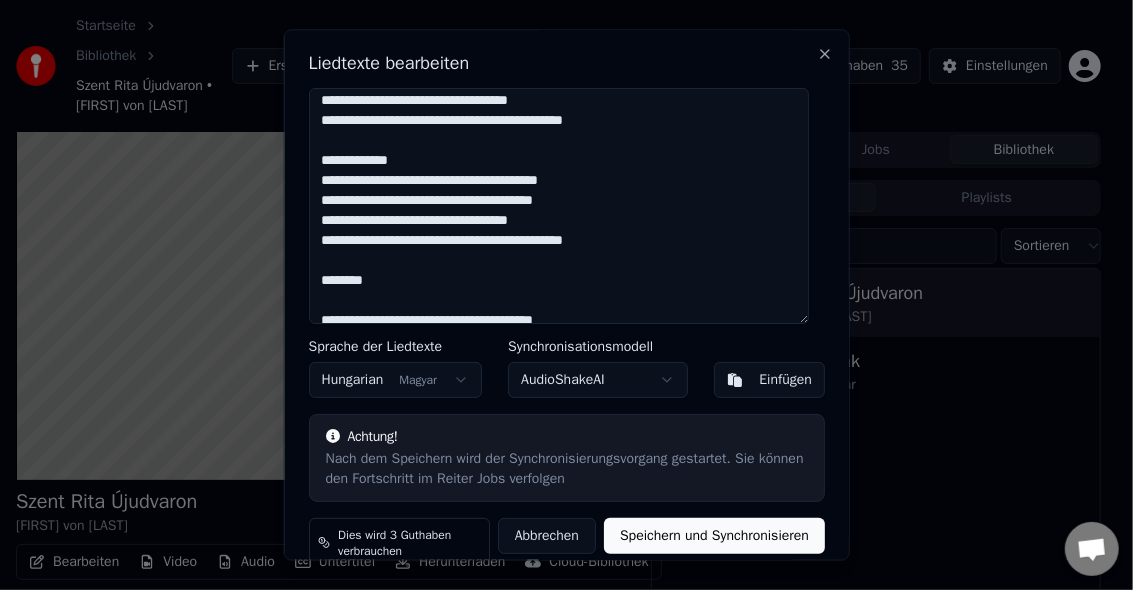 click at bounding box center [558, 207] 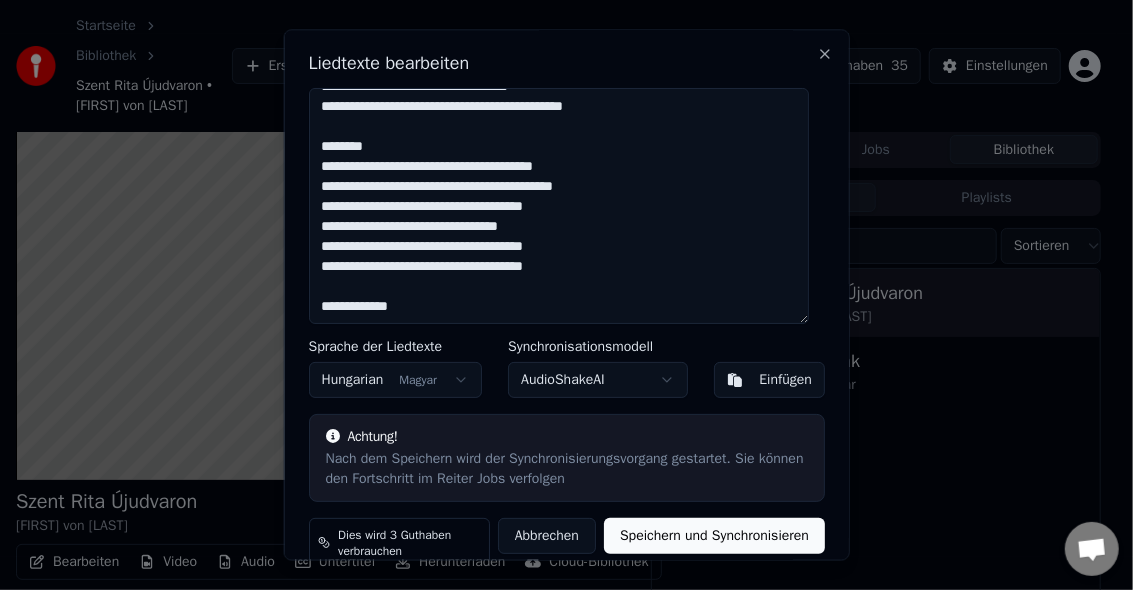 scroll, scrollTop: 533, scrollLeft: 0, axis: vertical 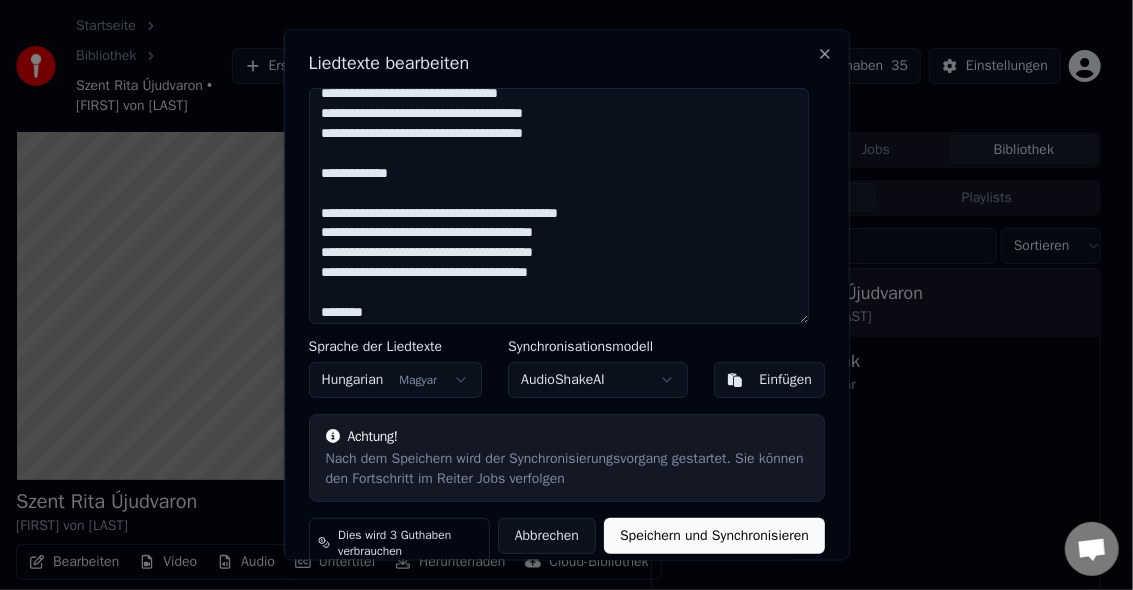 click at bounding box center (558, 207) 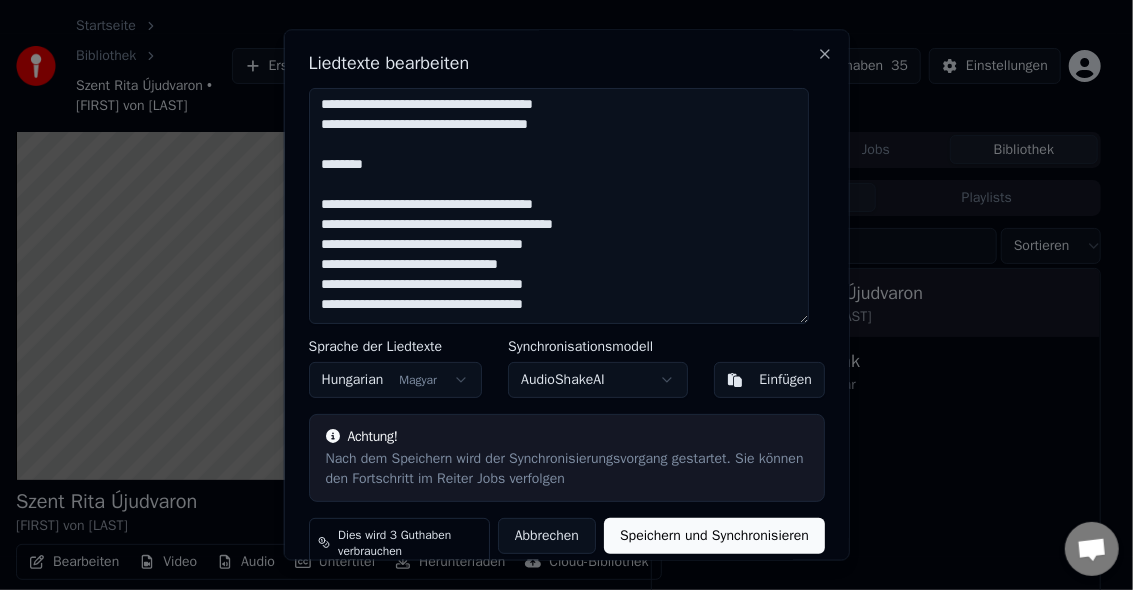 scroll, scrollTop: 666, scrollLeft: 0, axis: vertical 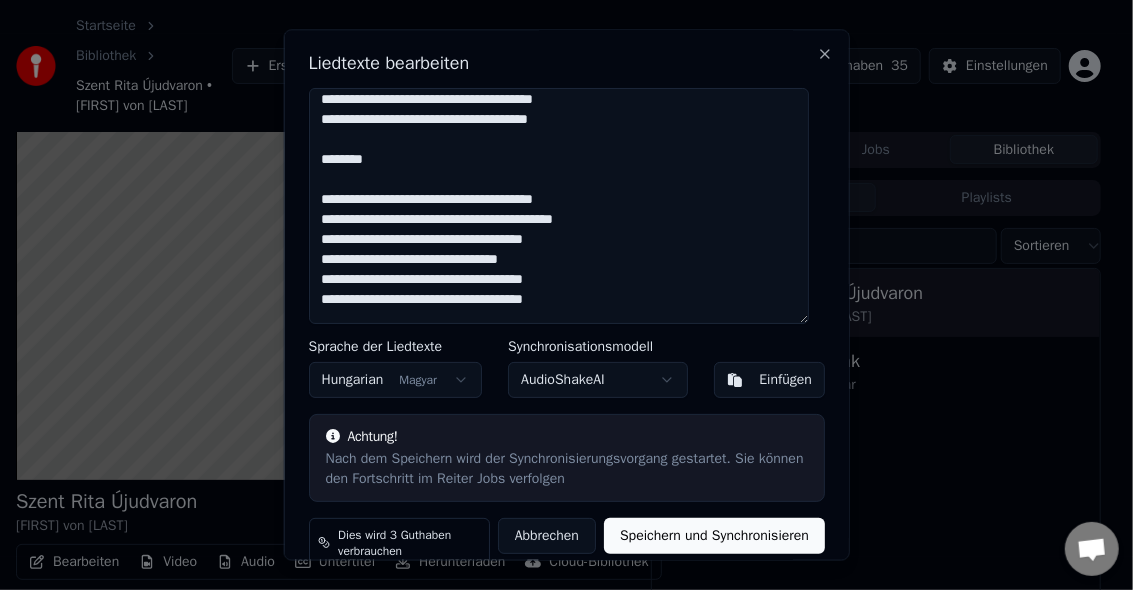 click at bounding box center [558, 207] 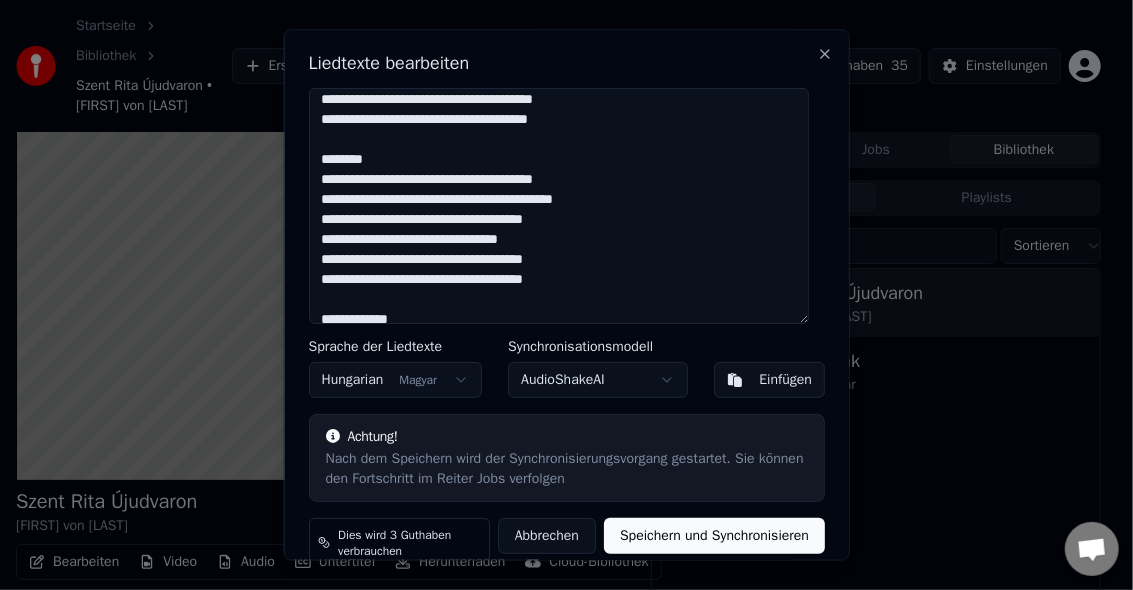 scroll, scrollTop: 800, scrollLeft: 0, axis: vertical 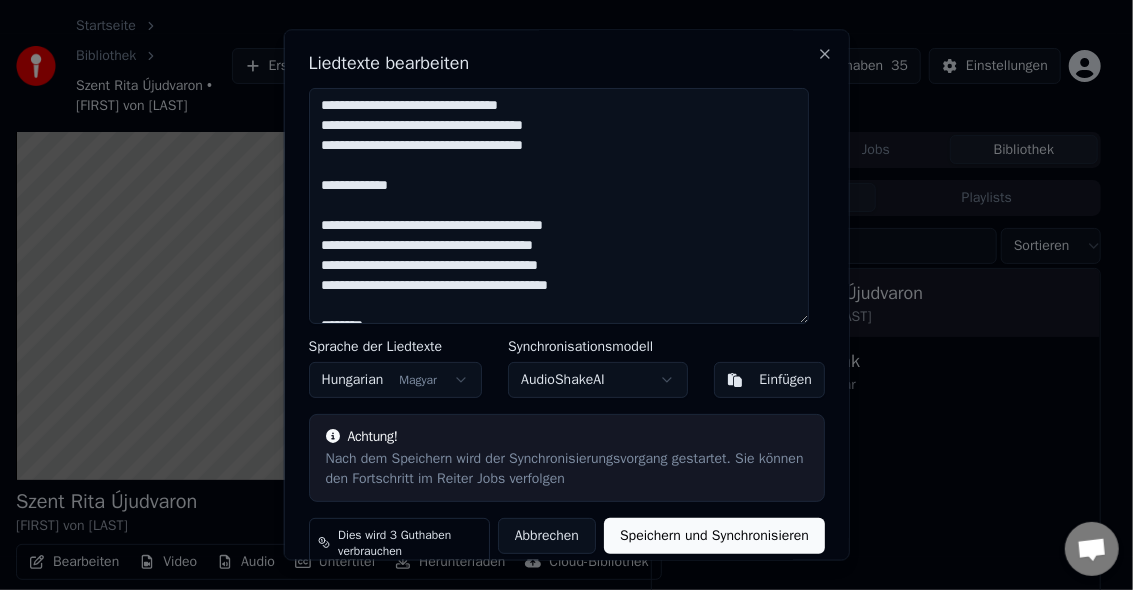 click at bounding box center (558, 207) 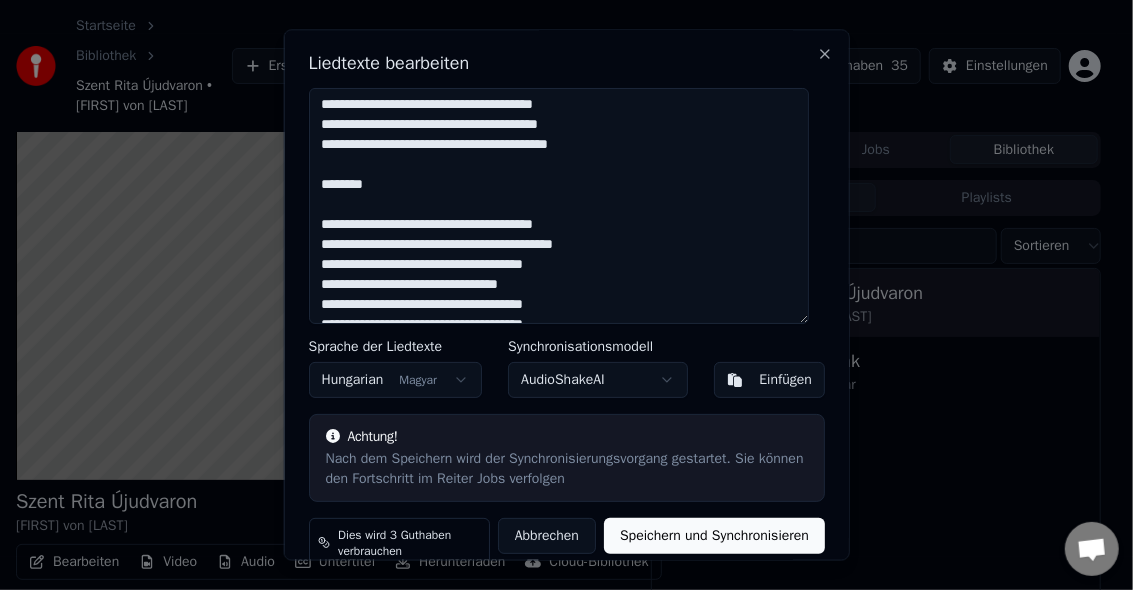 scroll, scrollTop: 933, scrollLeft: 0, axis: vertical 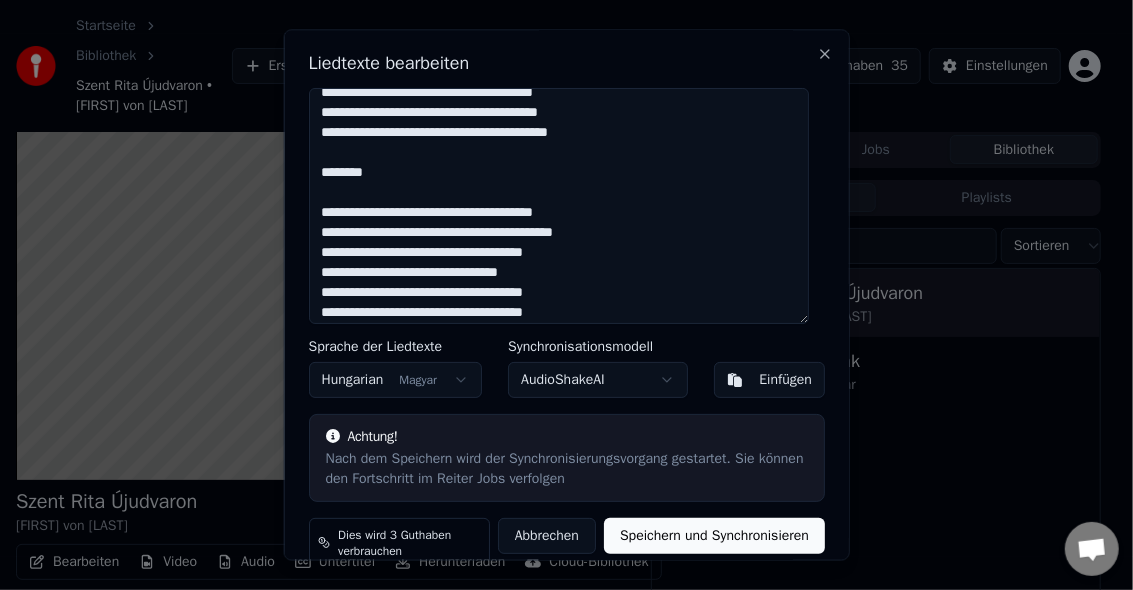 click at bounding box center (558, 207) 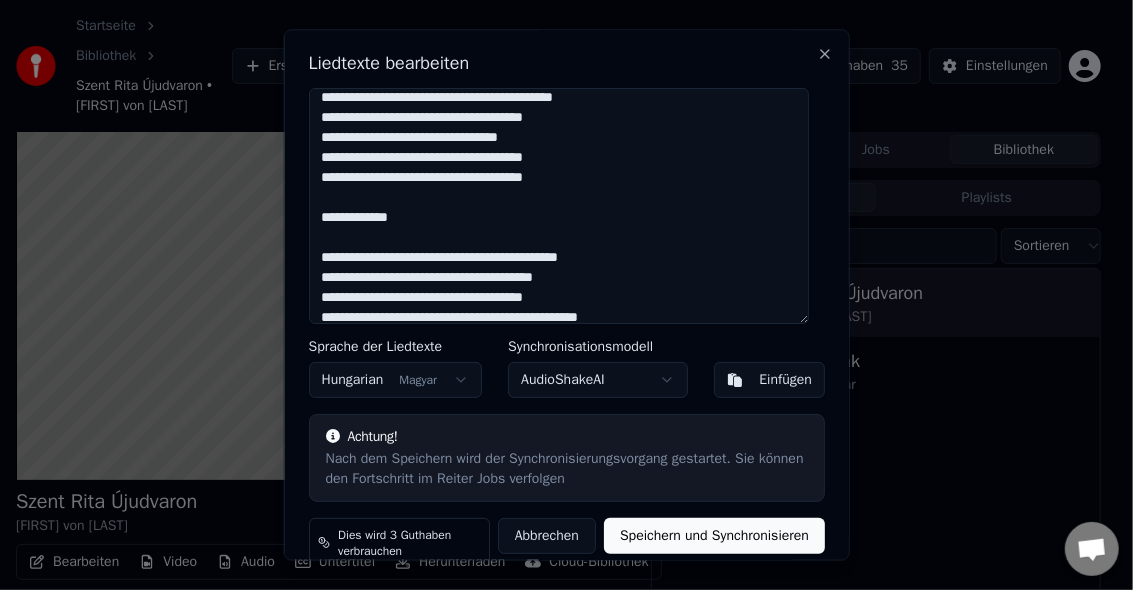 scroll, scrollTop: 1066, scrollLeft: 0, axis: vertical 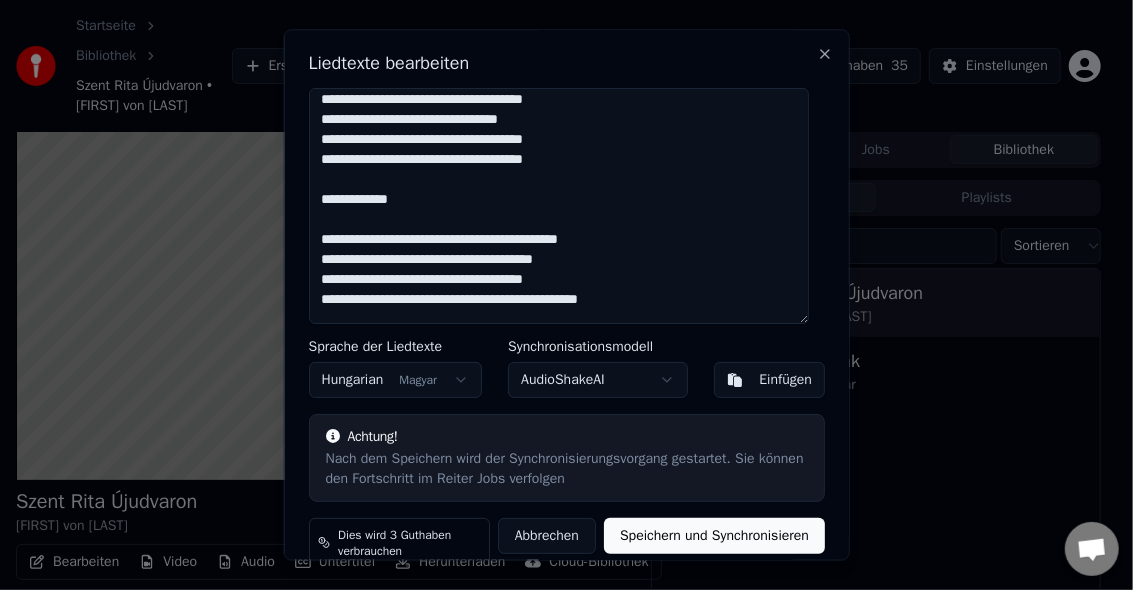 click at bounding box center (558, 207) 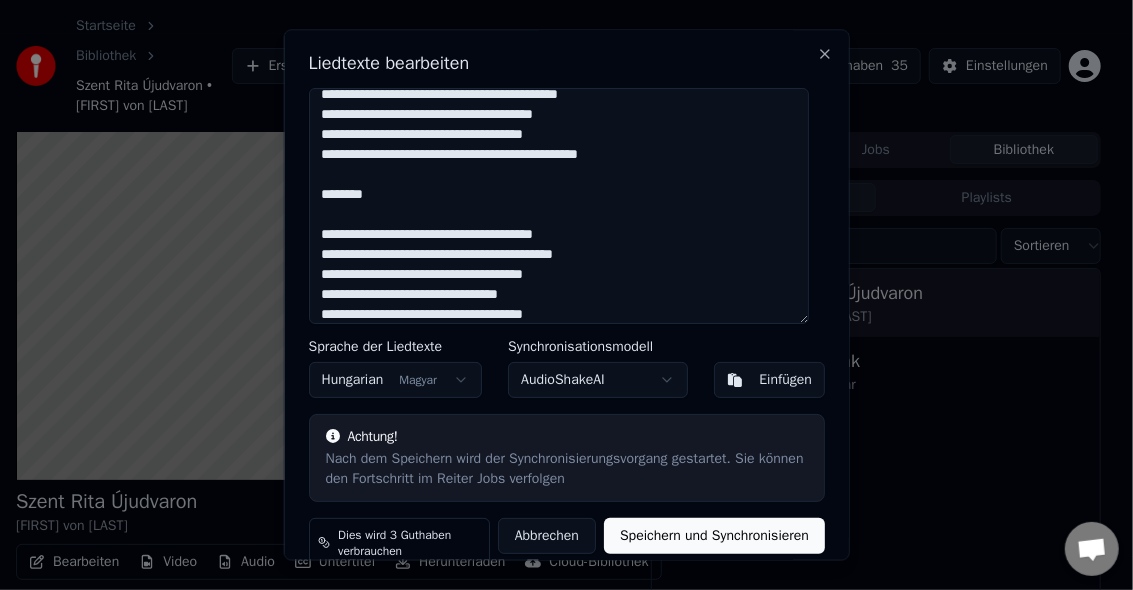 scroll, scrollTop: 1200, scrollLeft: 0, axis: vertical 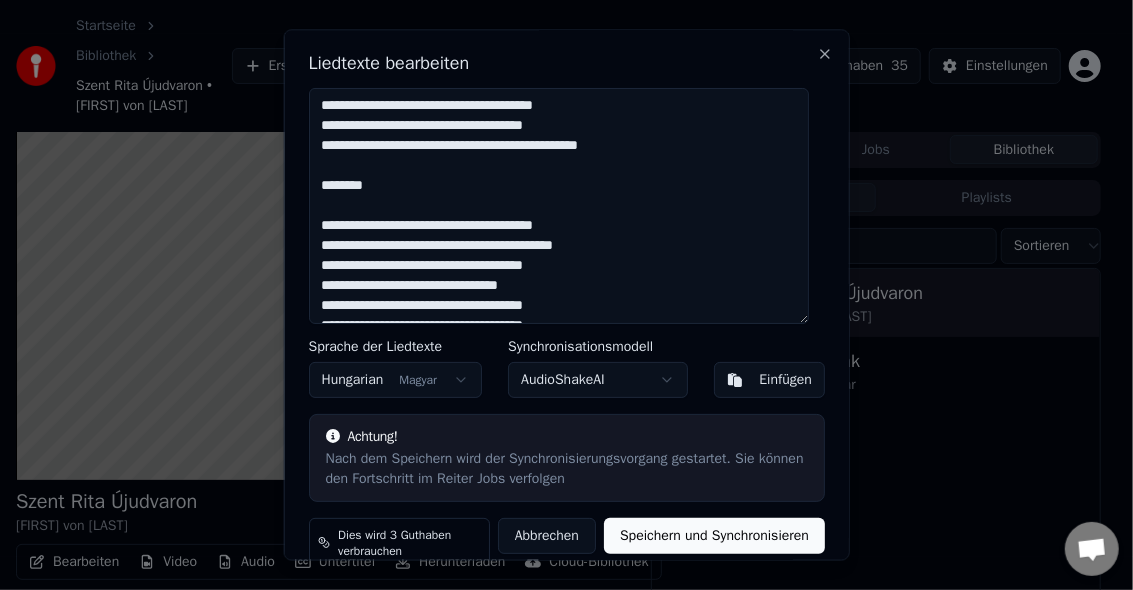 click at bounding box center (558, 207) 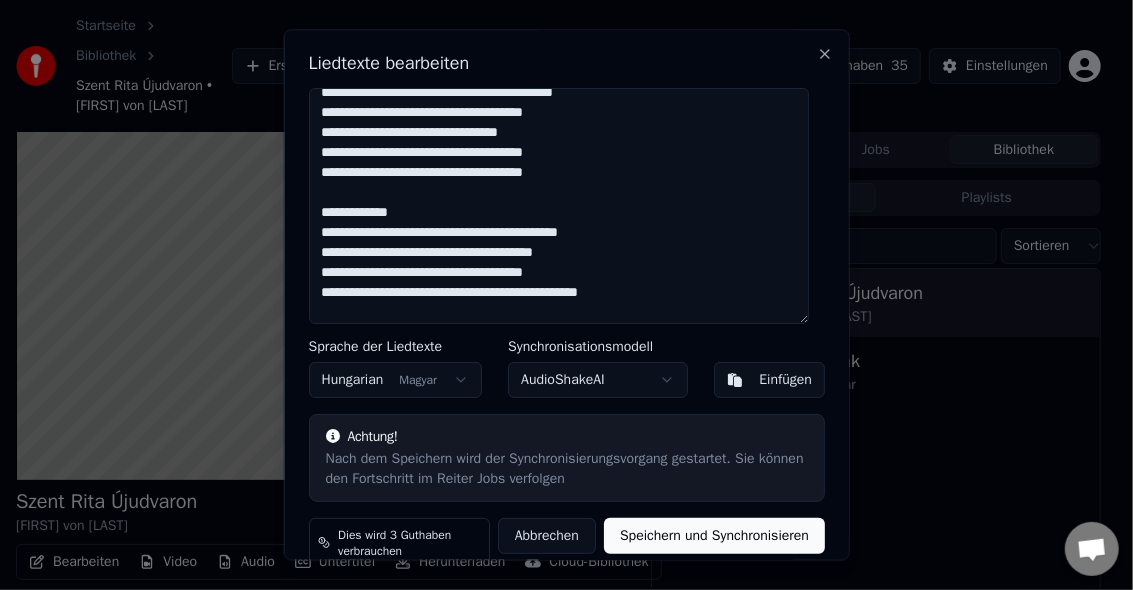 scroll, scrollTop: 1466, scrollLeft: 0, axis: vertical 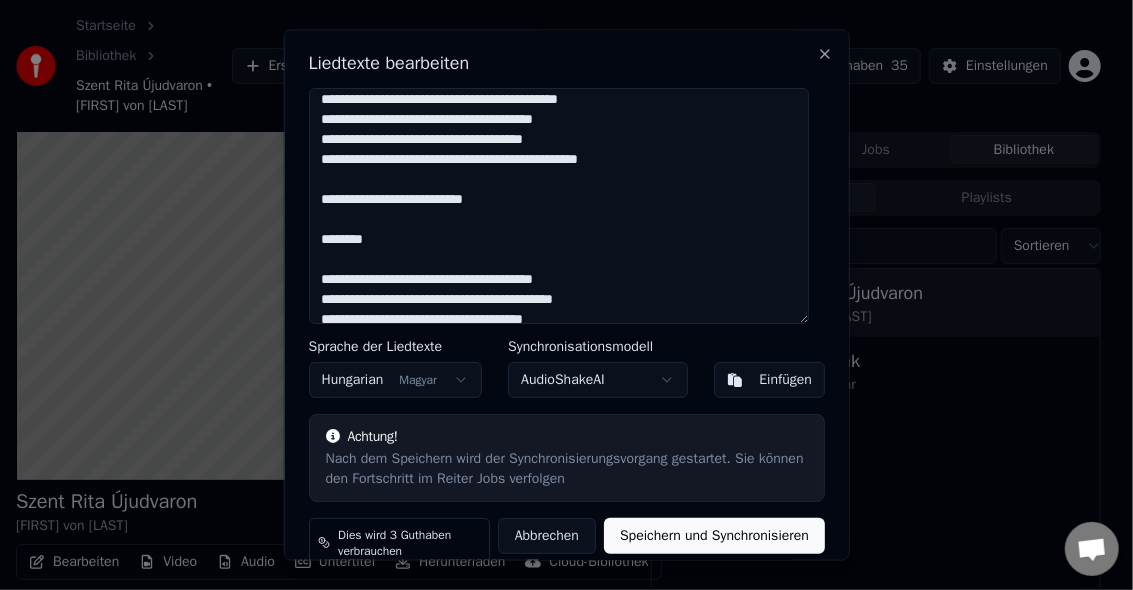 click at bounding box center (558, 207) 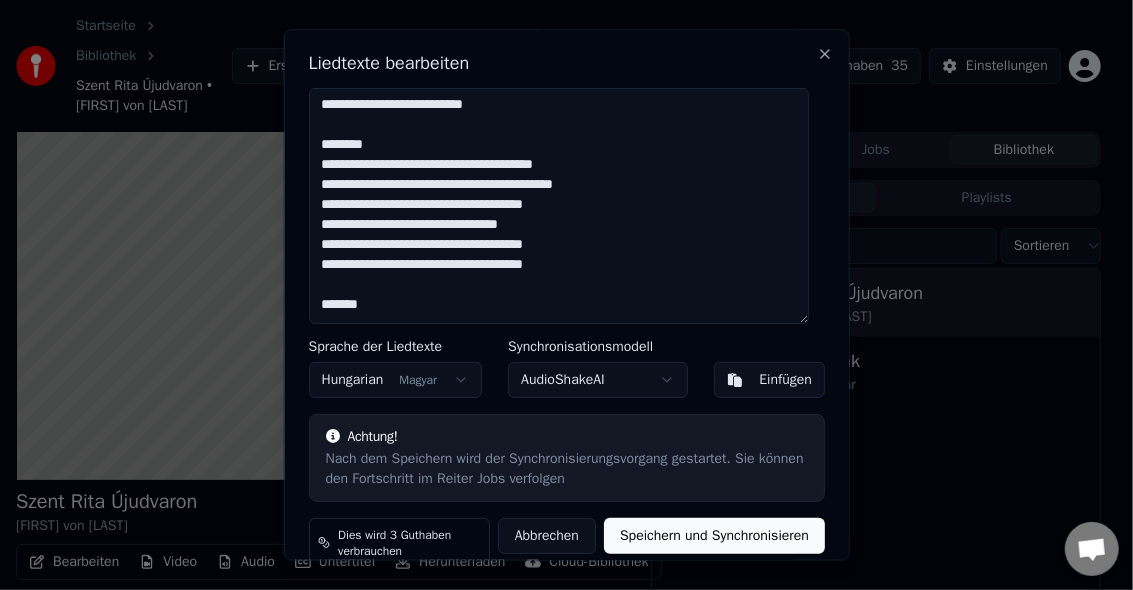 scroll, scrollTop: 1580, scrollLeft: 0, axis: vertical 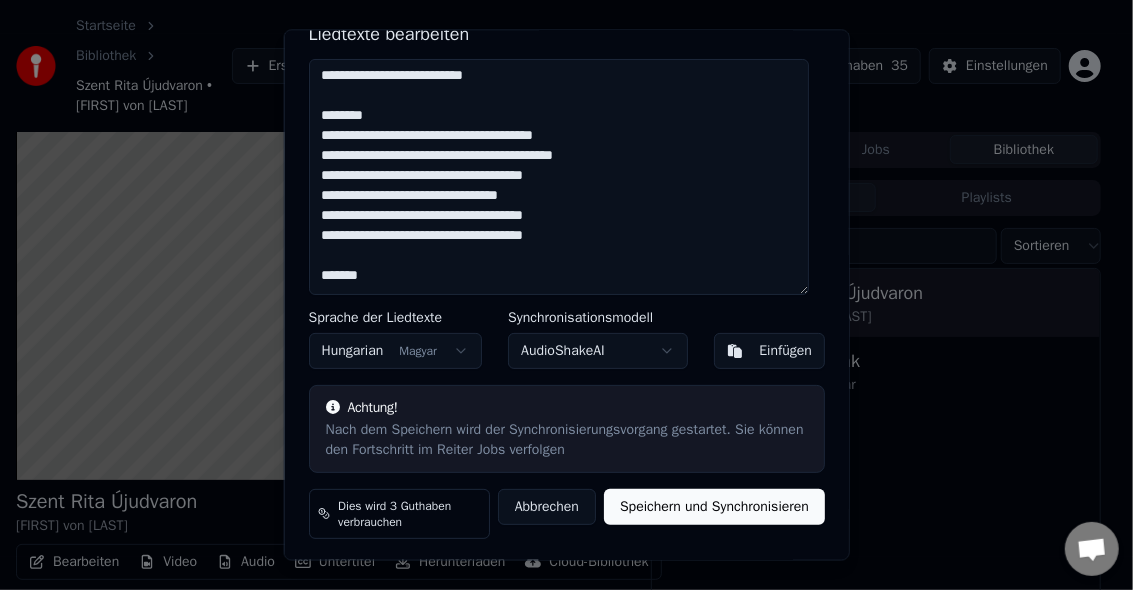 click on "Speichern und Synchronisieren" at bounding box center [714, 507] 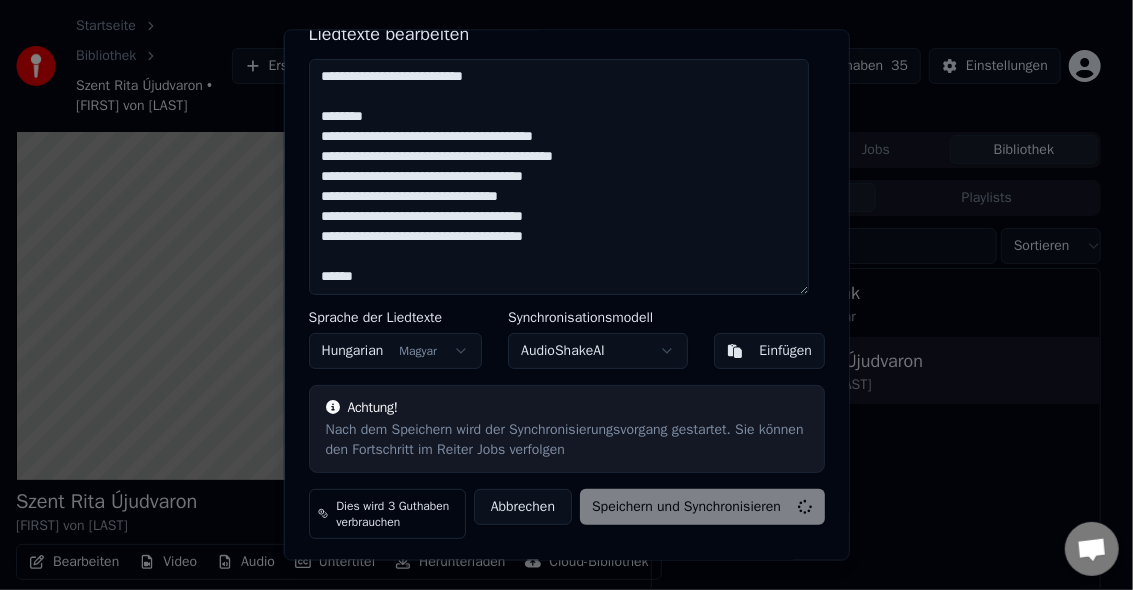 type on "**********" 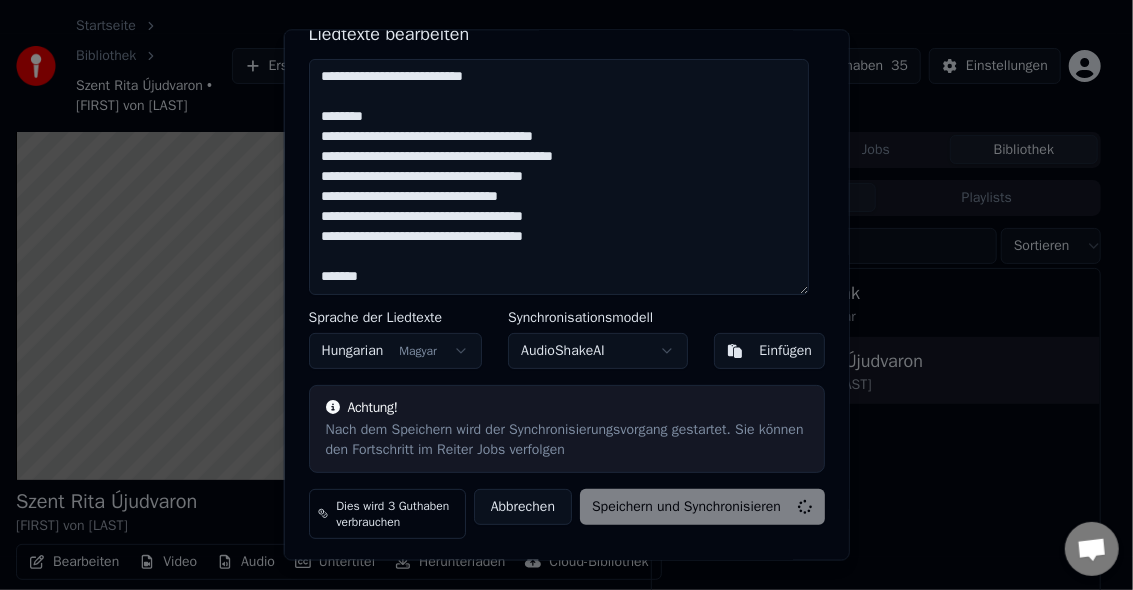 scroll, scrollTop: 1580, scrollLeft: 0, axis: vertical 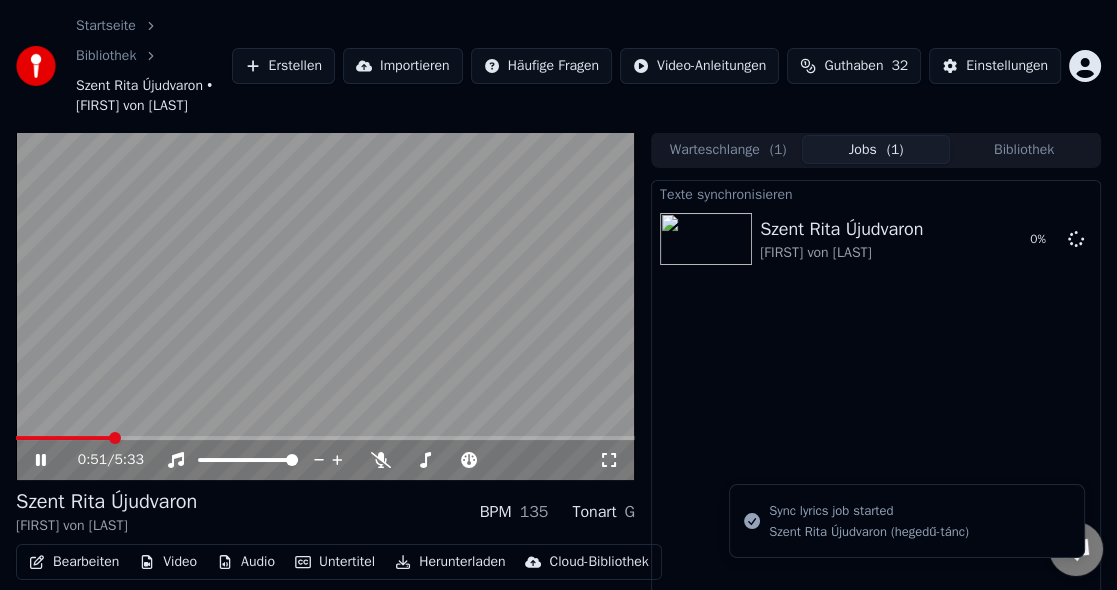 click 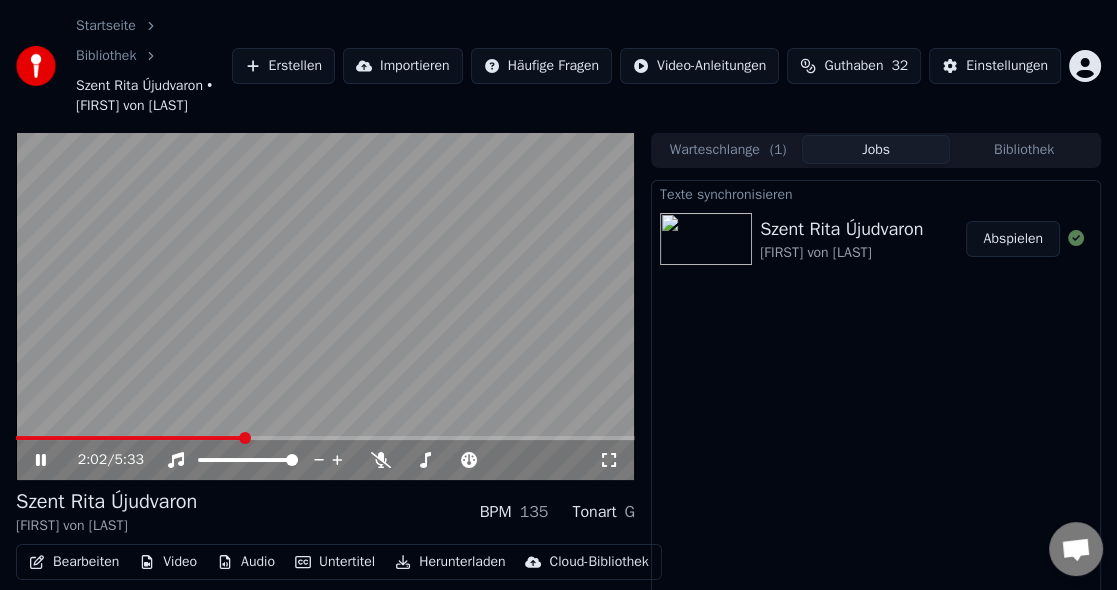 click at bounding box center [706, 239] 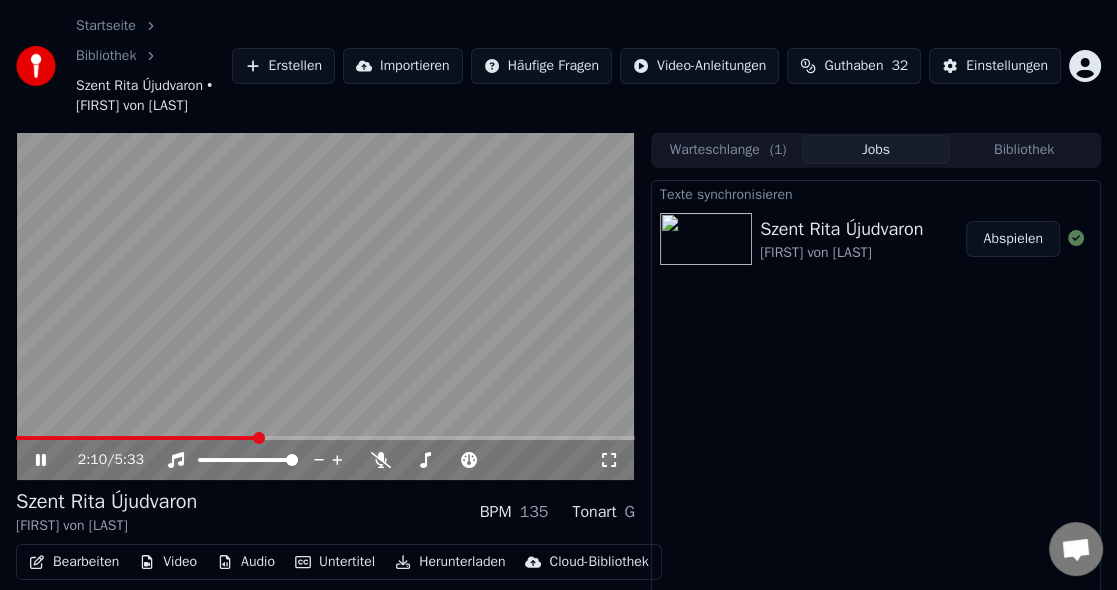 click 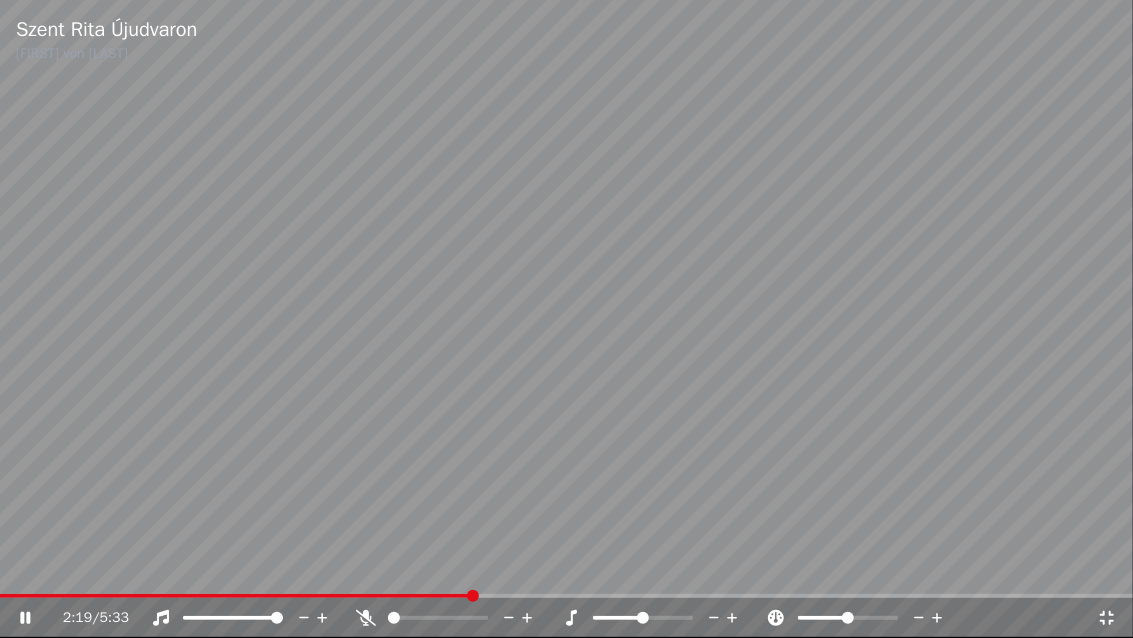 click 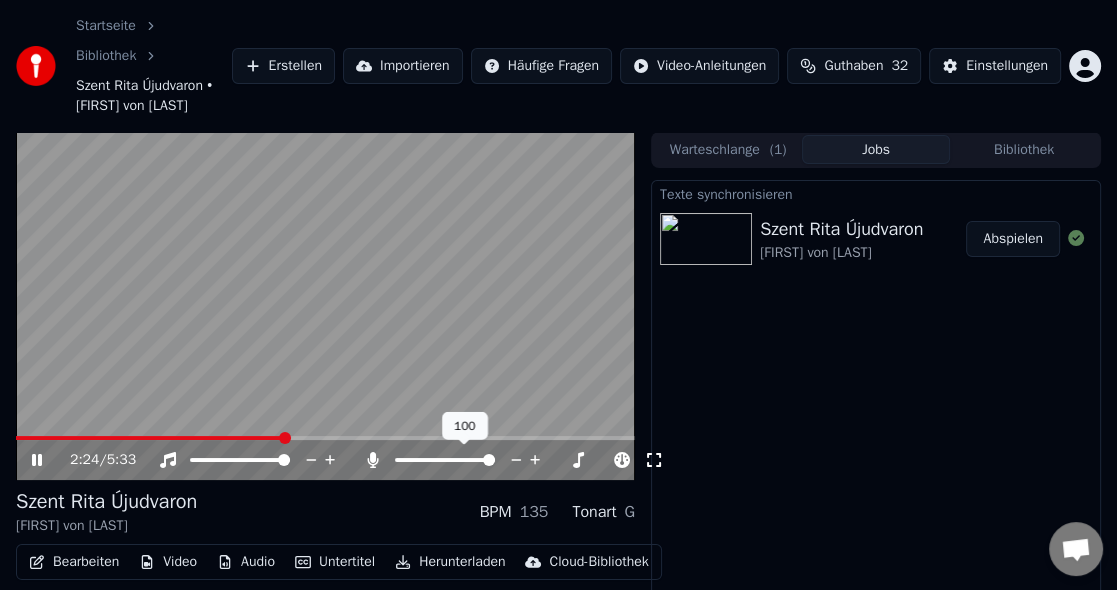 click at bounding box center (489, 460) 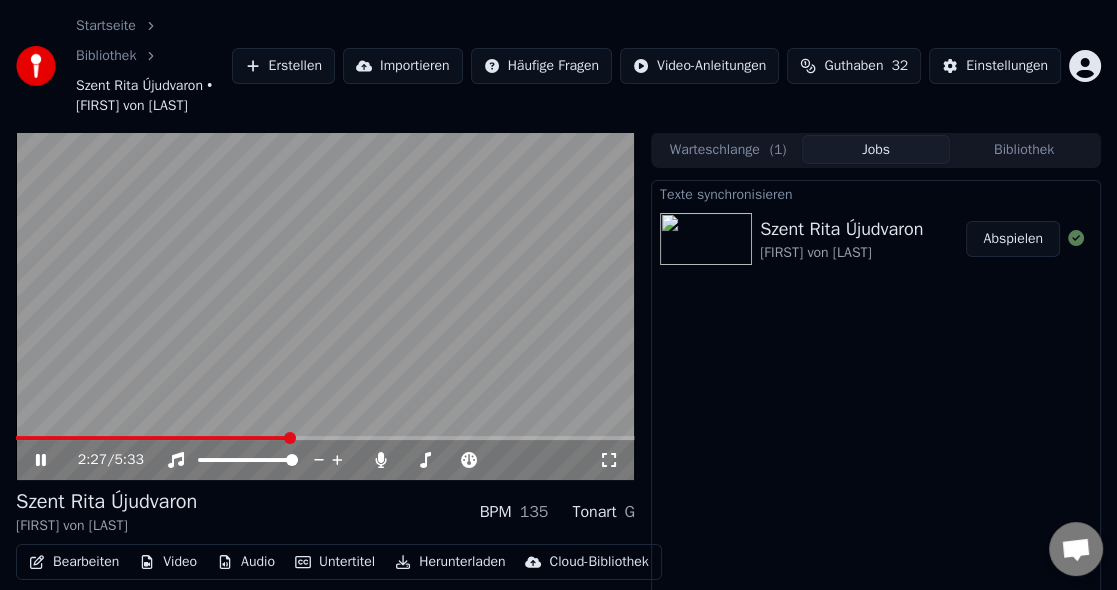 click at bounding box center [706, 239] 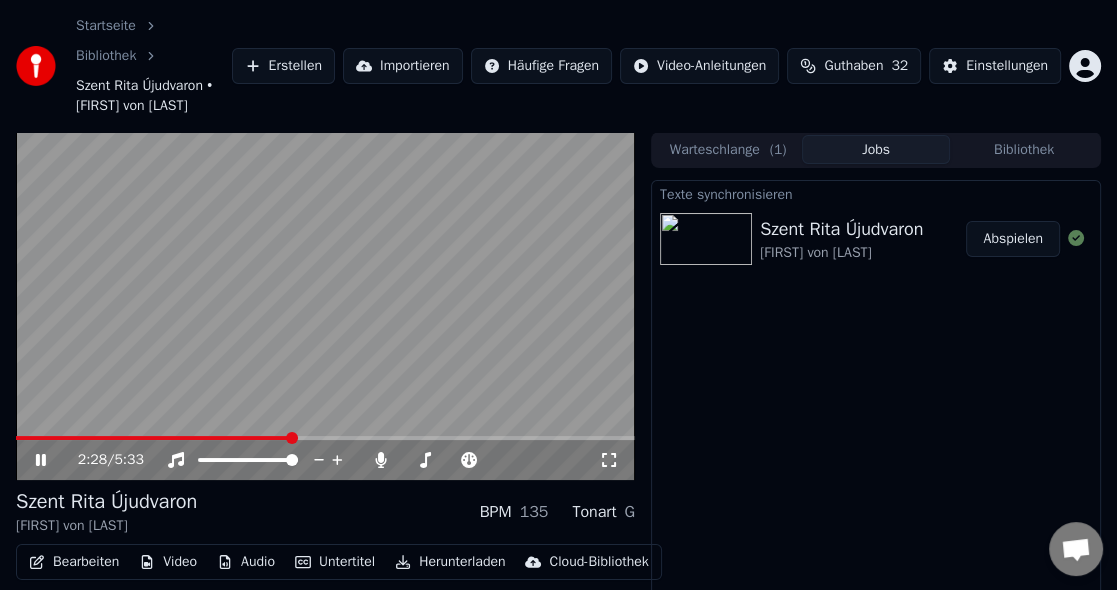 click 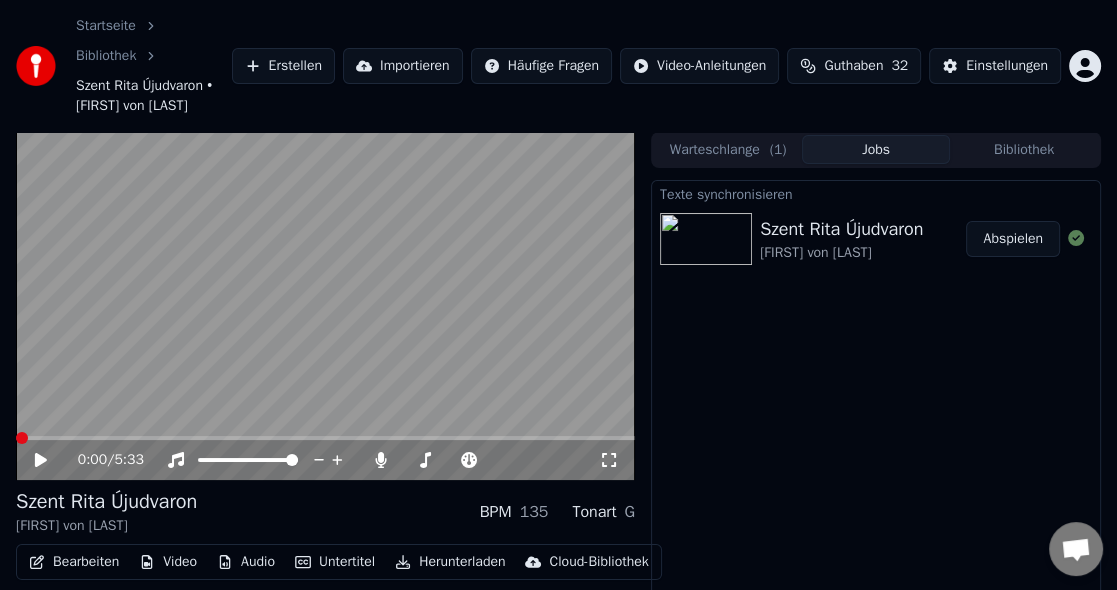 click at bounding box center [22, 438] 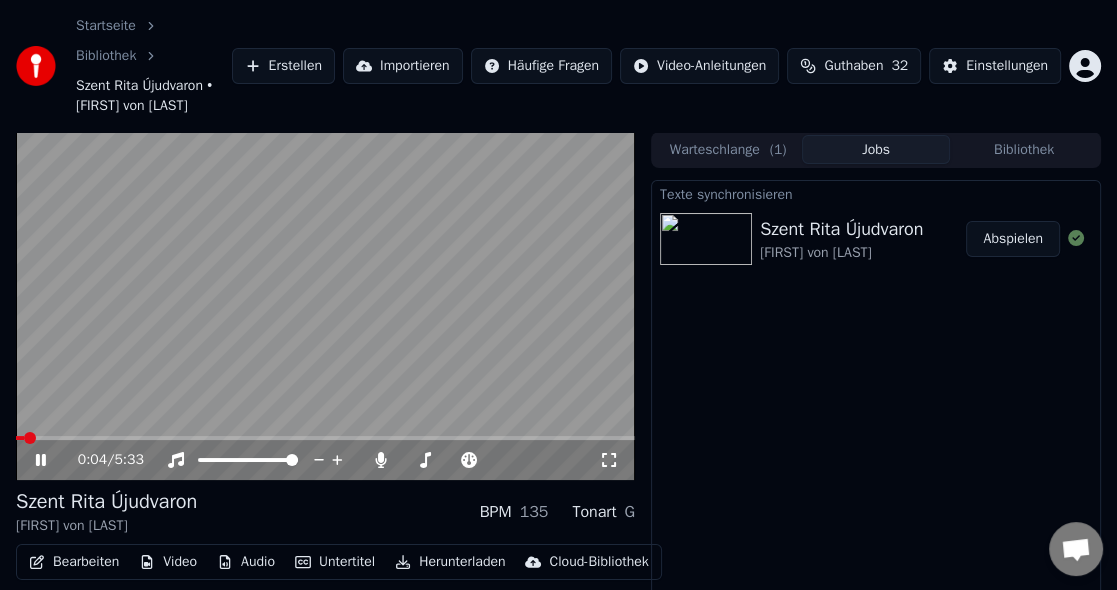 click 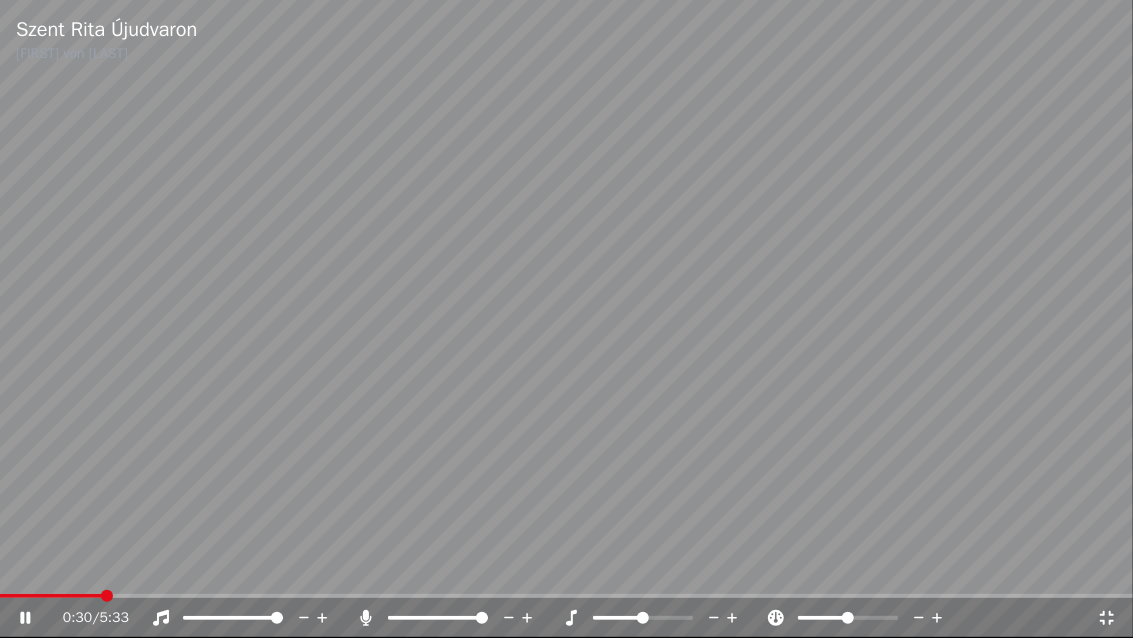 click on "0:30  /  5:33" at bounding box center [566, 618] 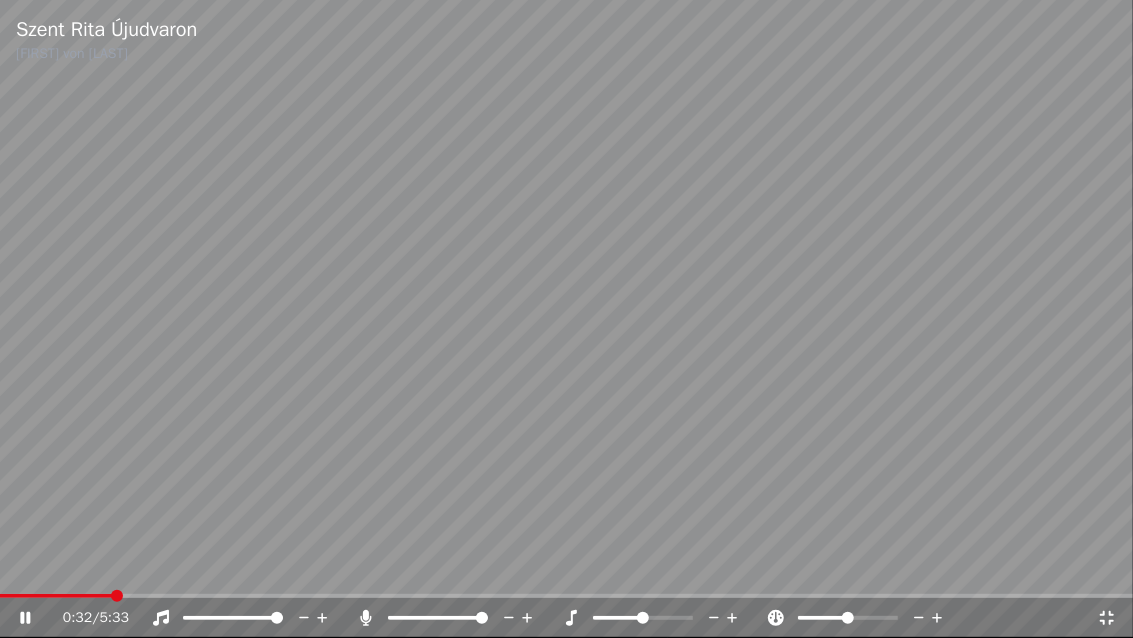 click on "0:32  /  5:33" at bounding box center (566, 618) 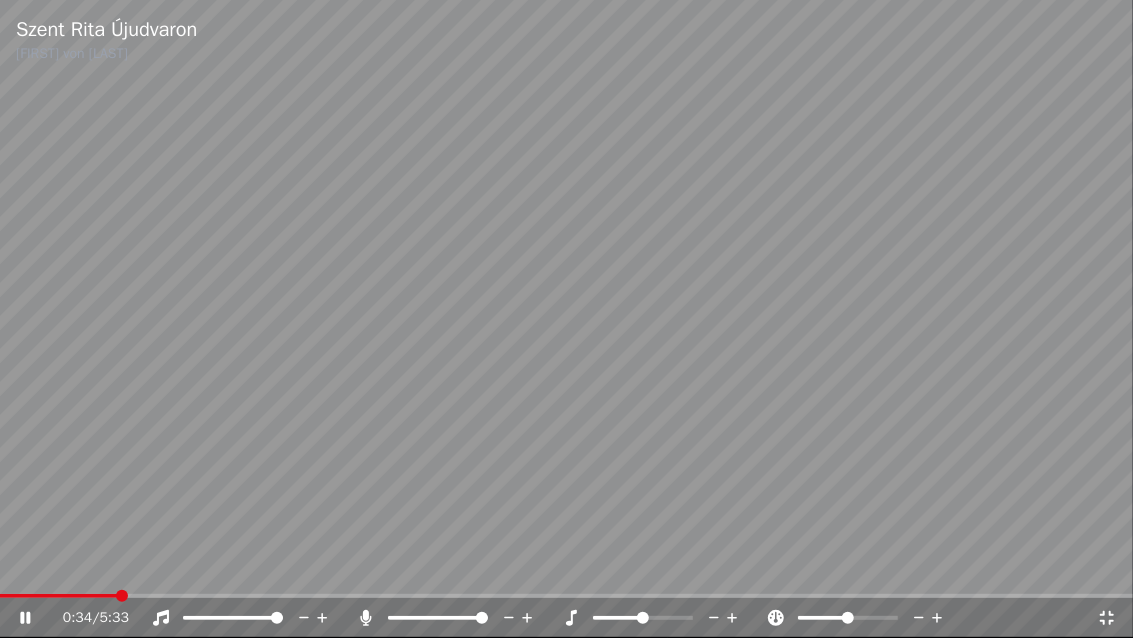 click 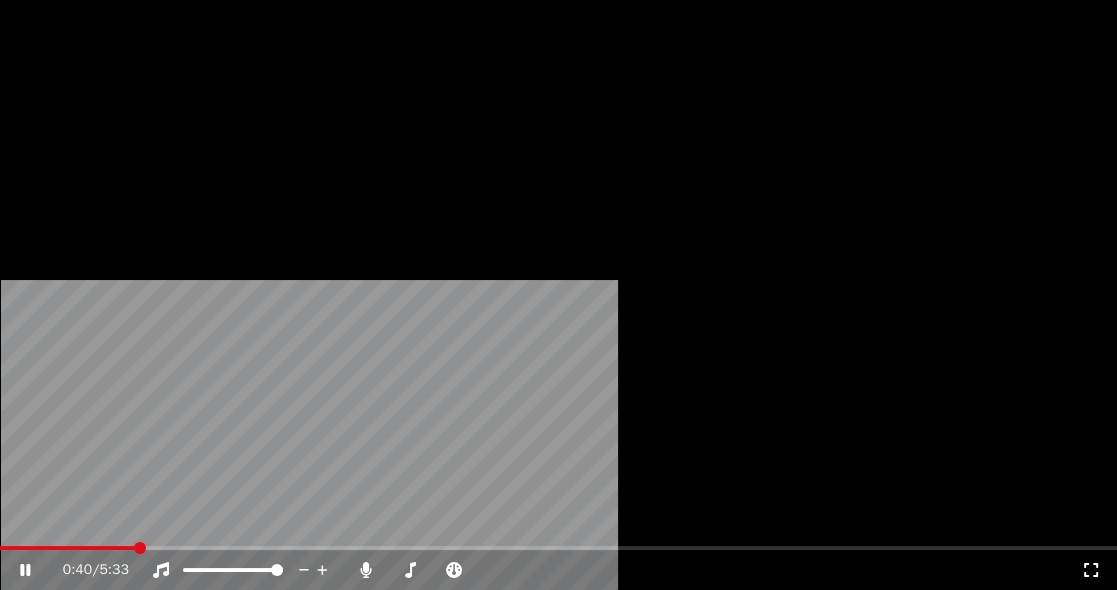 click on "Bearbeiten" at bounding box center (74, 214) 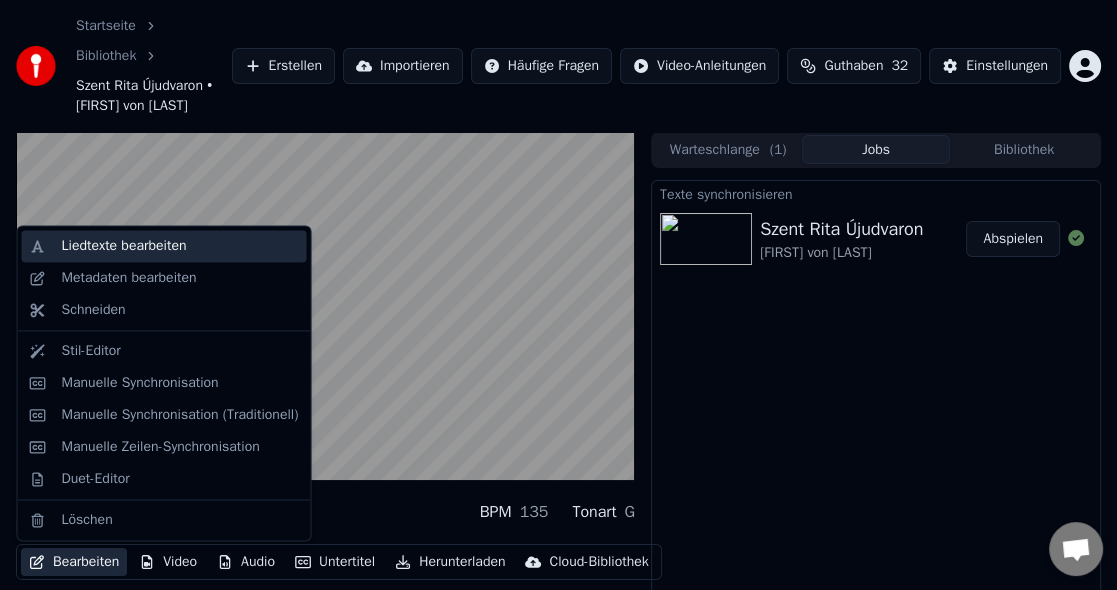 click on "Liedtexte bearbeiten" at bounding box center (124, 246) 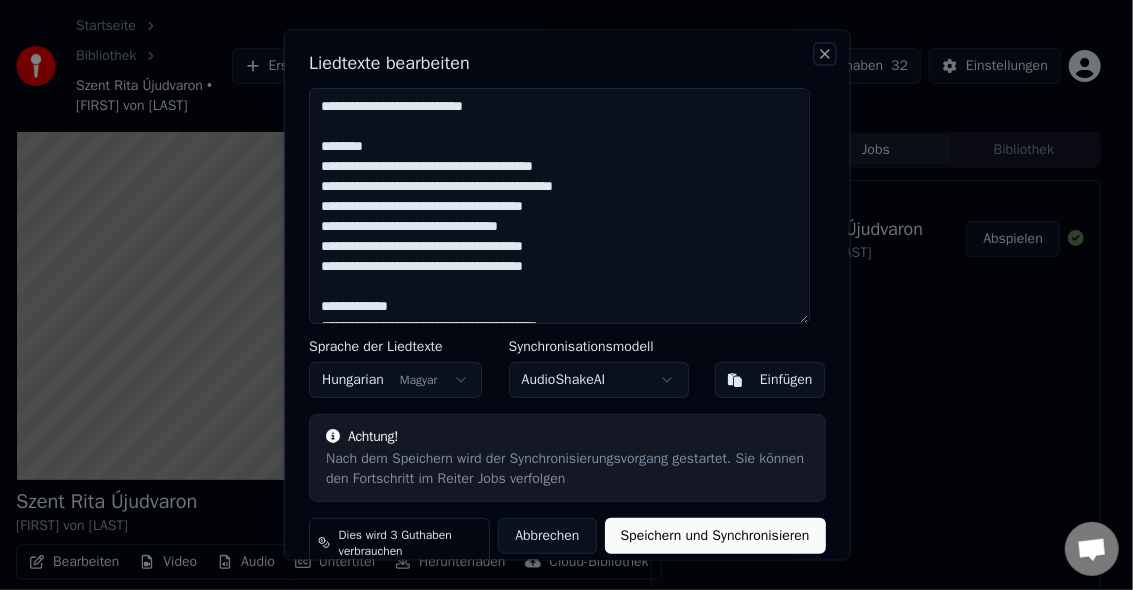 click on "Close" at bounding box center [825, 55] 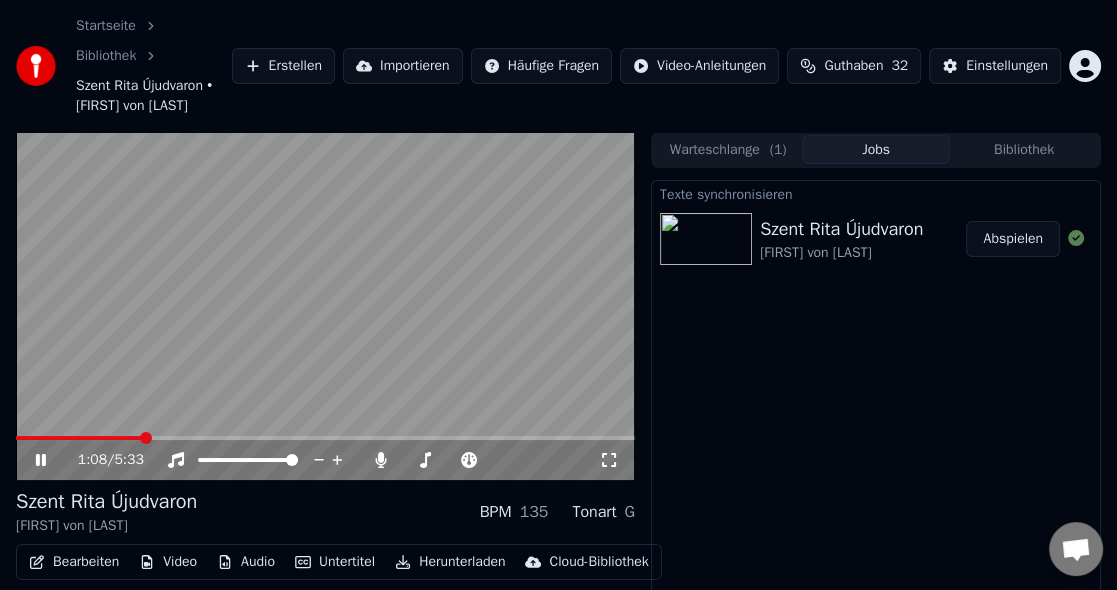 click on "Bearbeiten" at bounding box center [74, 562] 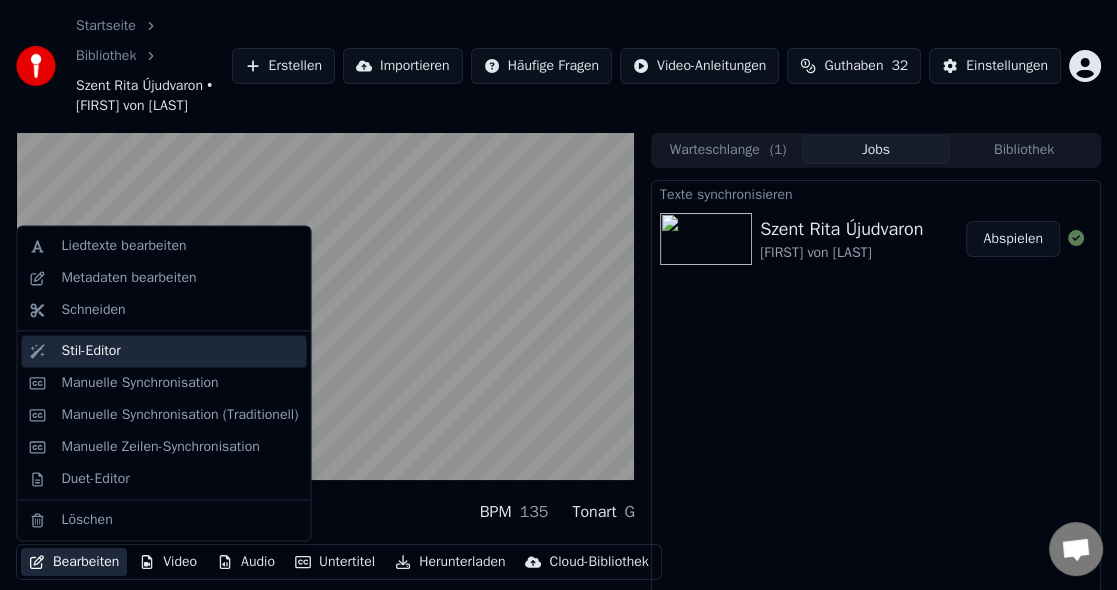 click on "Stil-Editor" at bounding box center (180, 351) 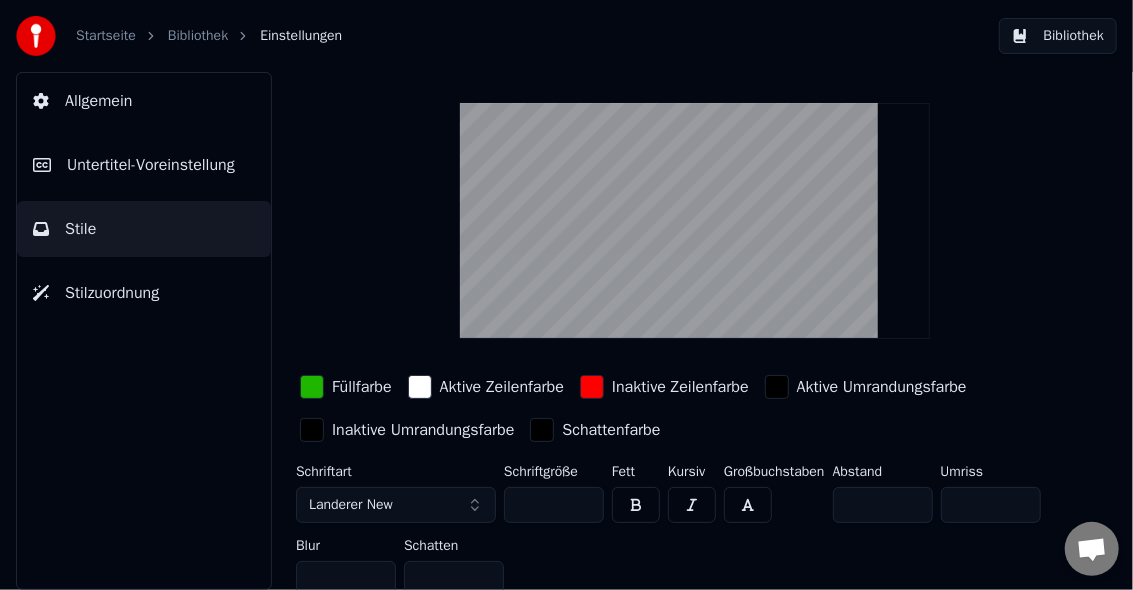 scroll, scrollTop: 87, scrollLeft: 0, axis: vertical 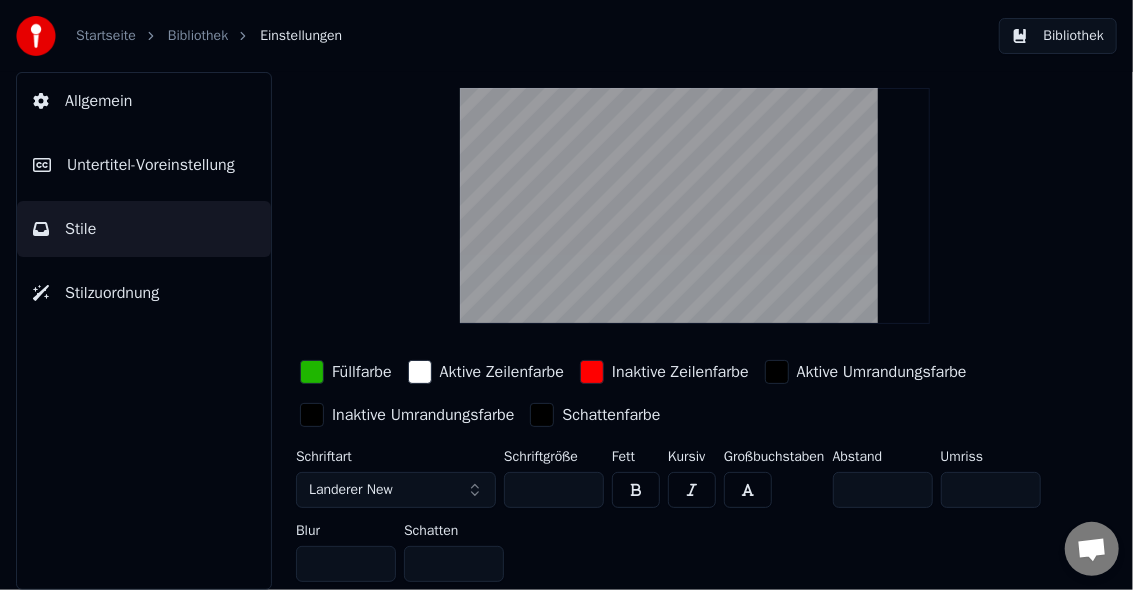 click on "Stile" at bounding box center (80, 229) 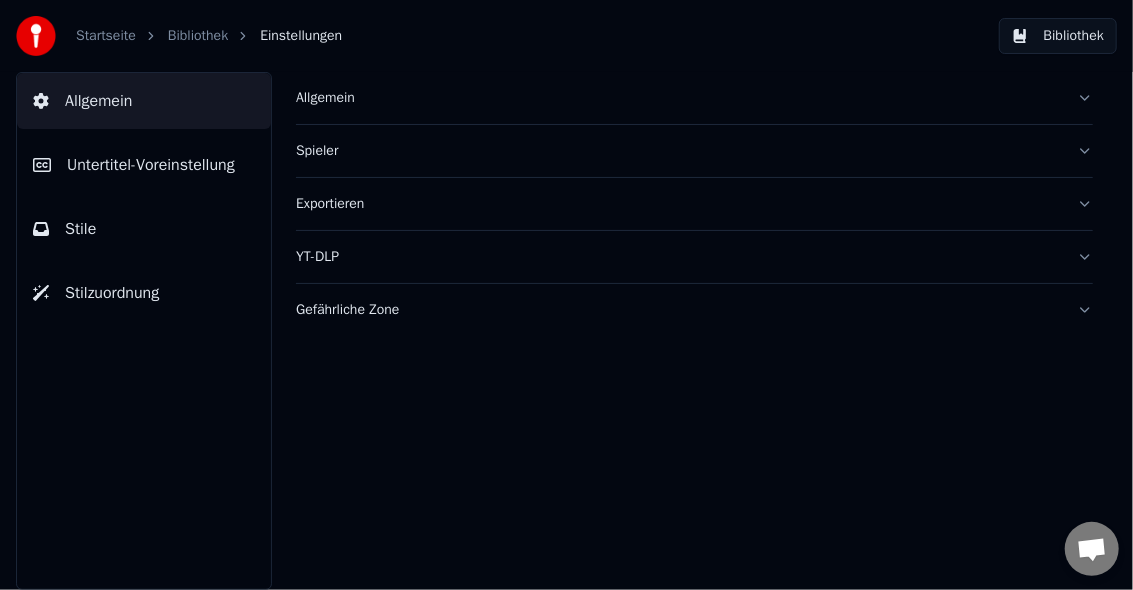 click on "Stile" at bounding box center (80, 229) 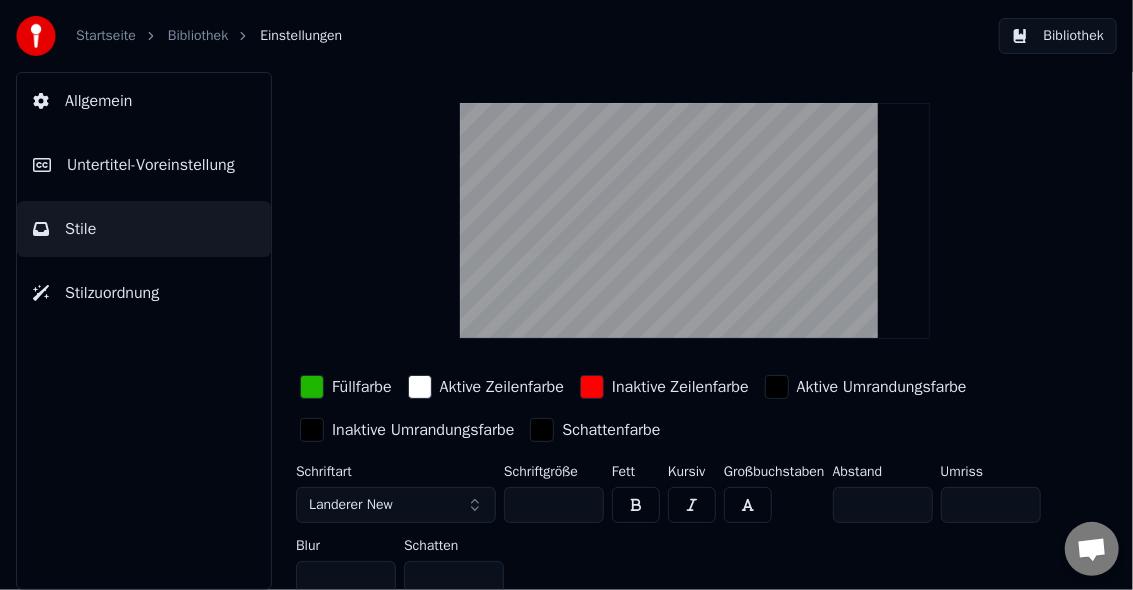 scroll, scrollTop: 87, scrollLeft: 0, axis: vertical 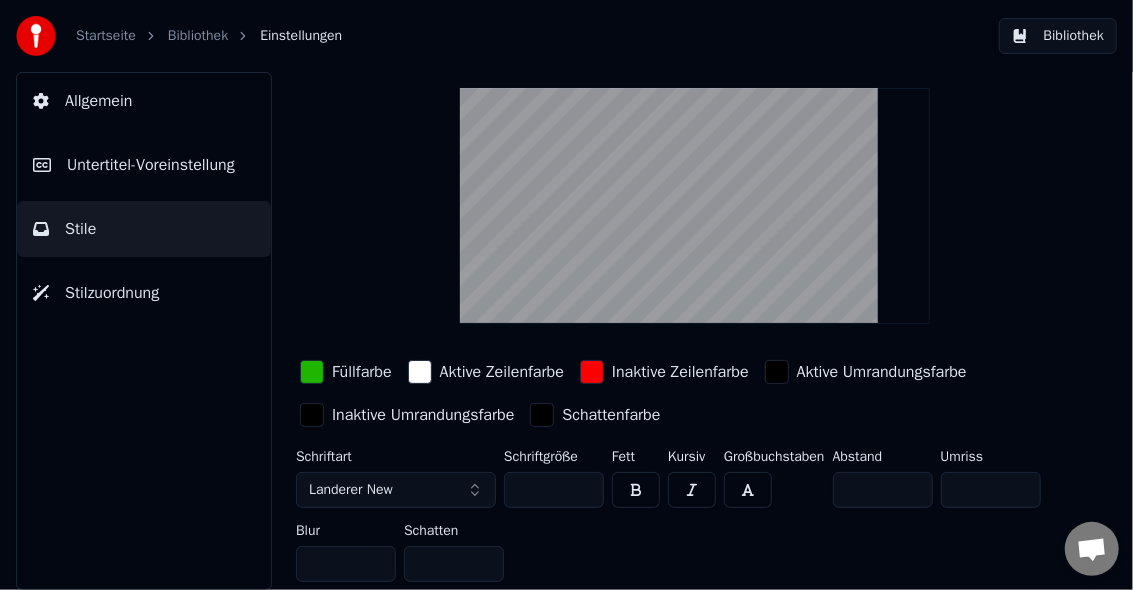 click on "**" at bounding box center [554, 490] 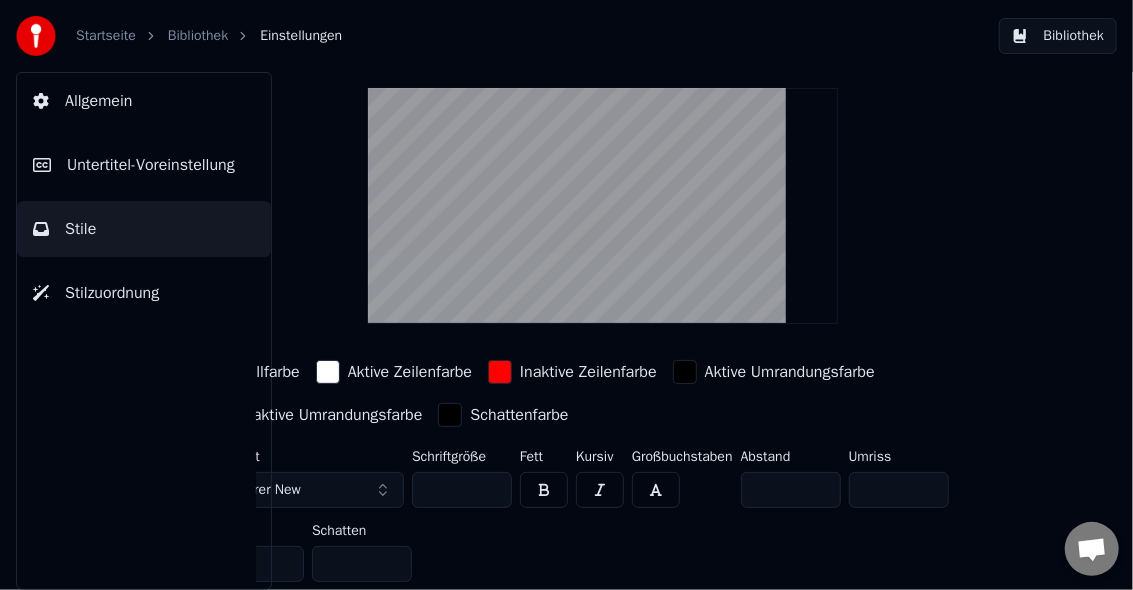 scroll, scrollTop: 24, scrollLeft: 113, axis: both 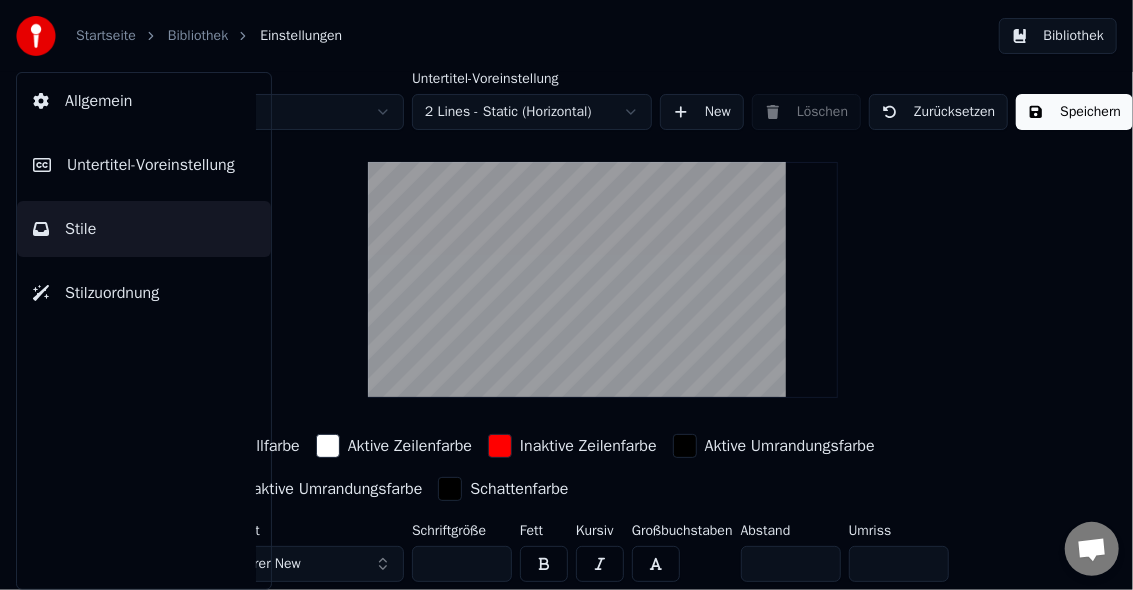 type on "**" 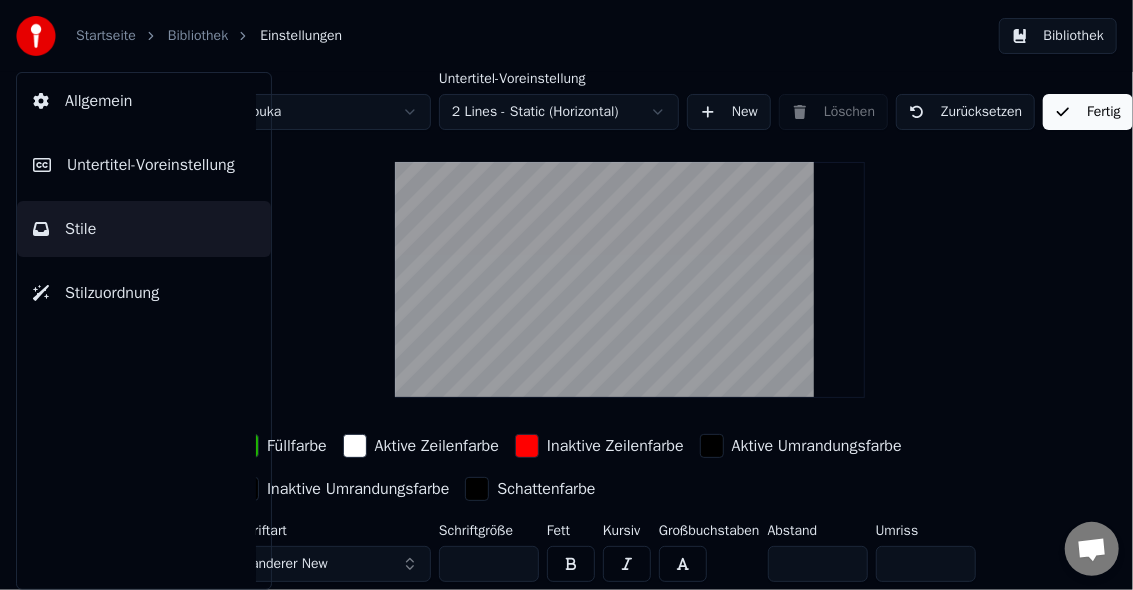 scroll, scrollTop: 0, scrollLeft: 88, axis: horizontal 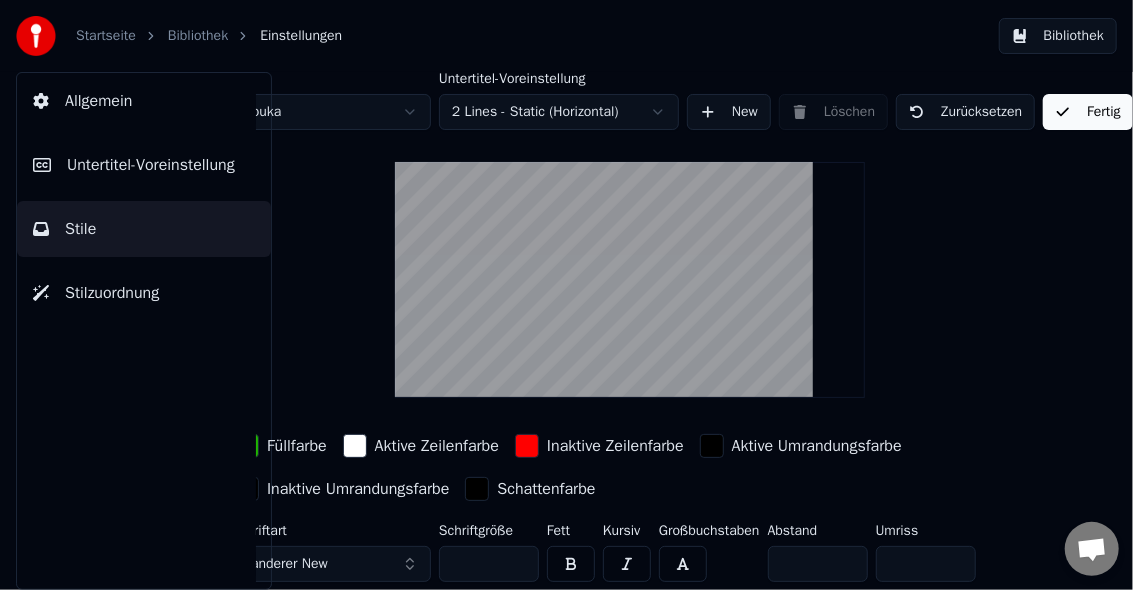 click on "Bibliothek" at bounding box center [198, 36] 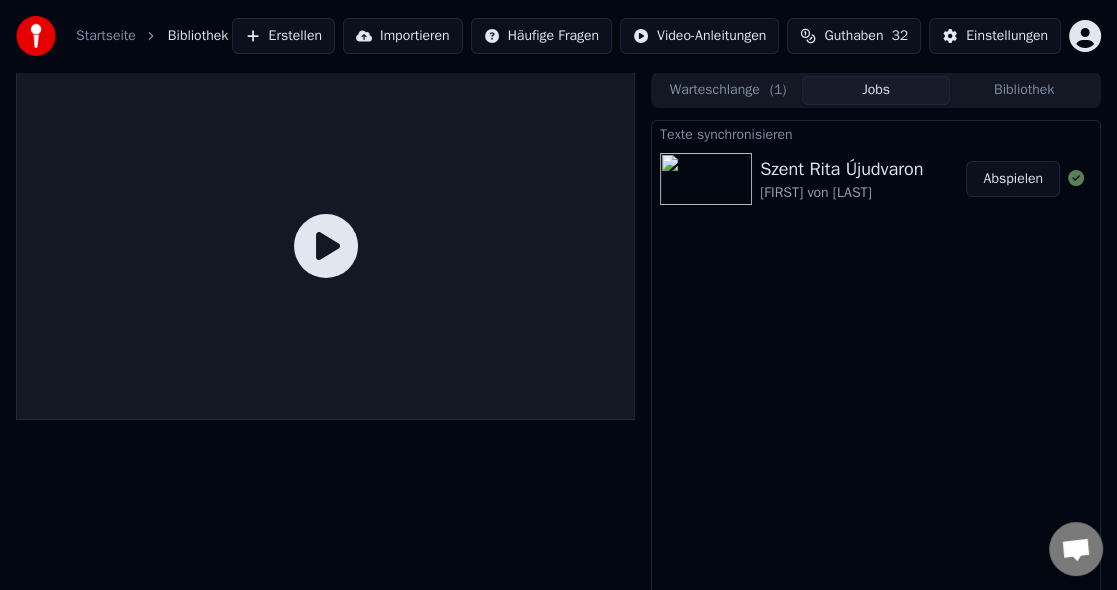 click at bounding box center (706, 179) 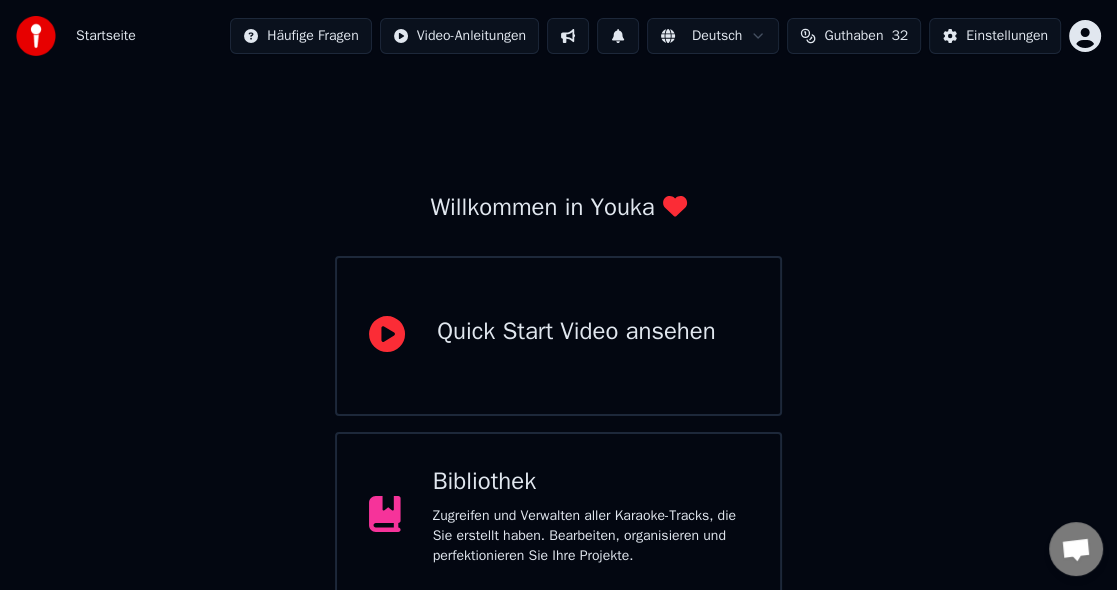 click on "Bibliothek" at bounding box center (590, 482) 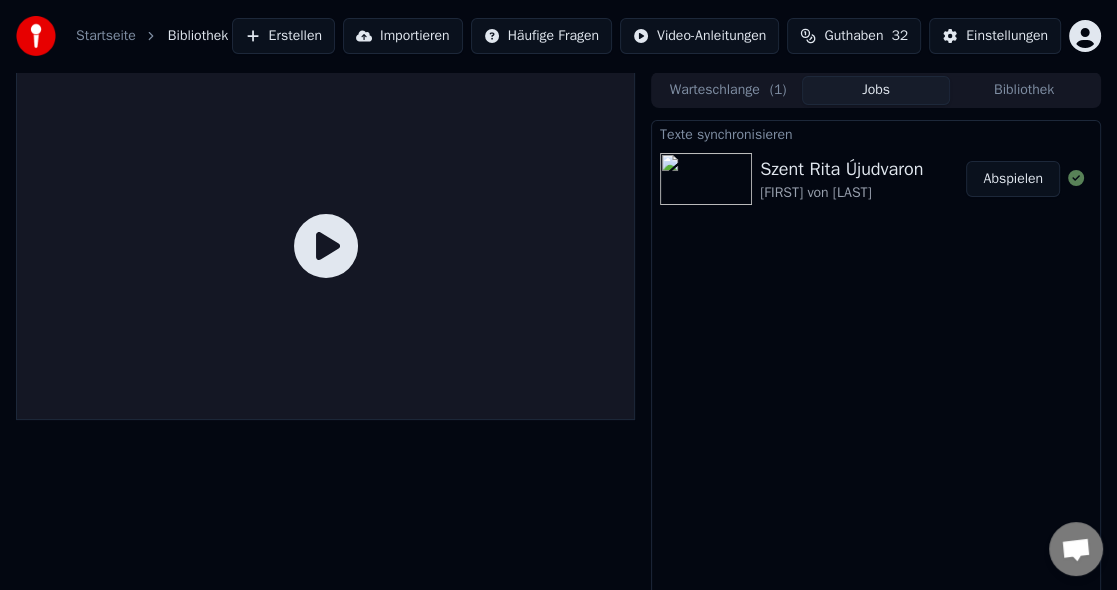 click 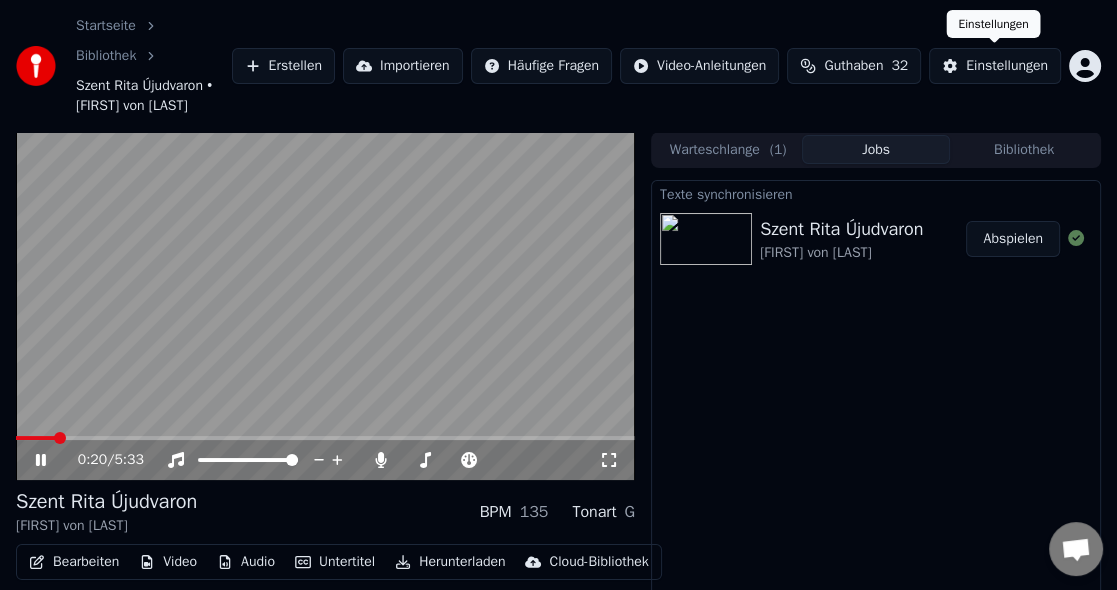 click on "Einstellungen" at bounding box center [1007, 66] 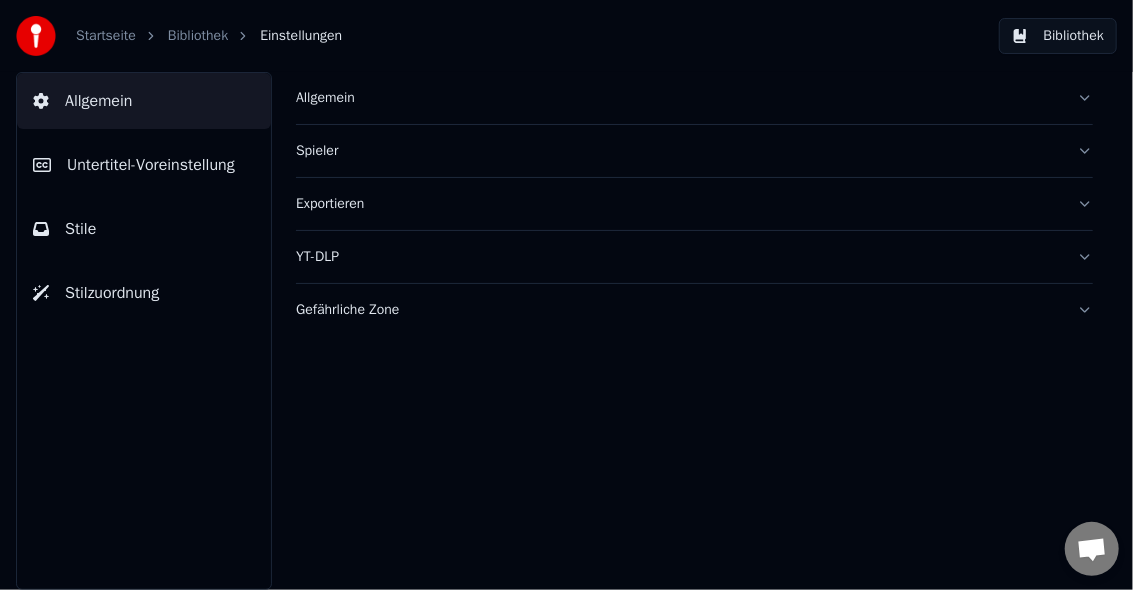 click on "Stile" at bounding box center (80, 229) 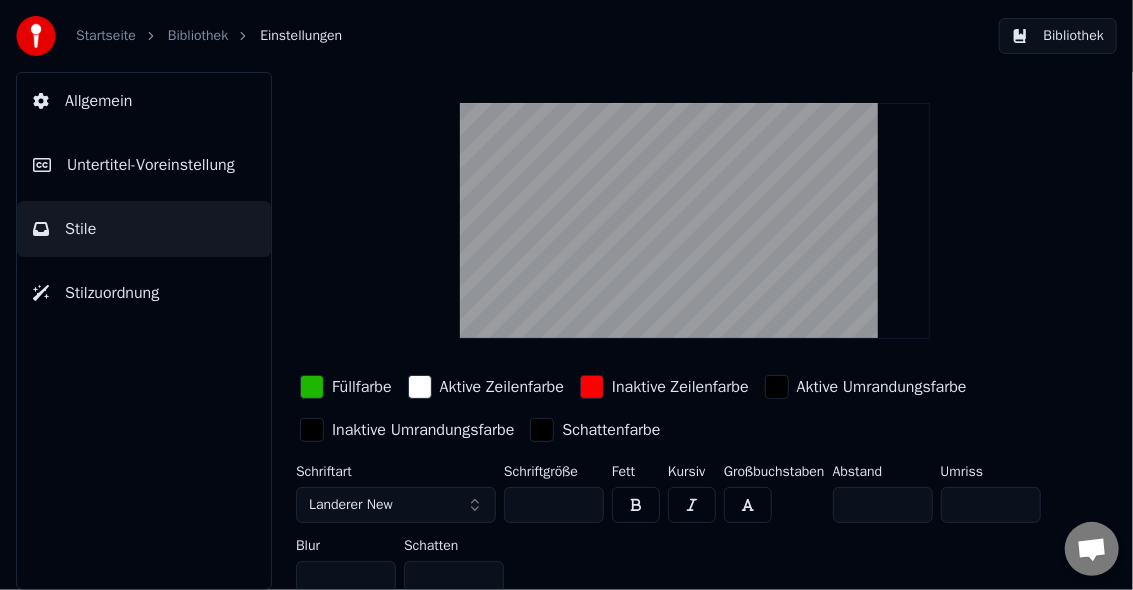 scroll, scrollTop: 87, scrollLeft: 0, axis: vertical 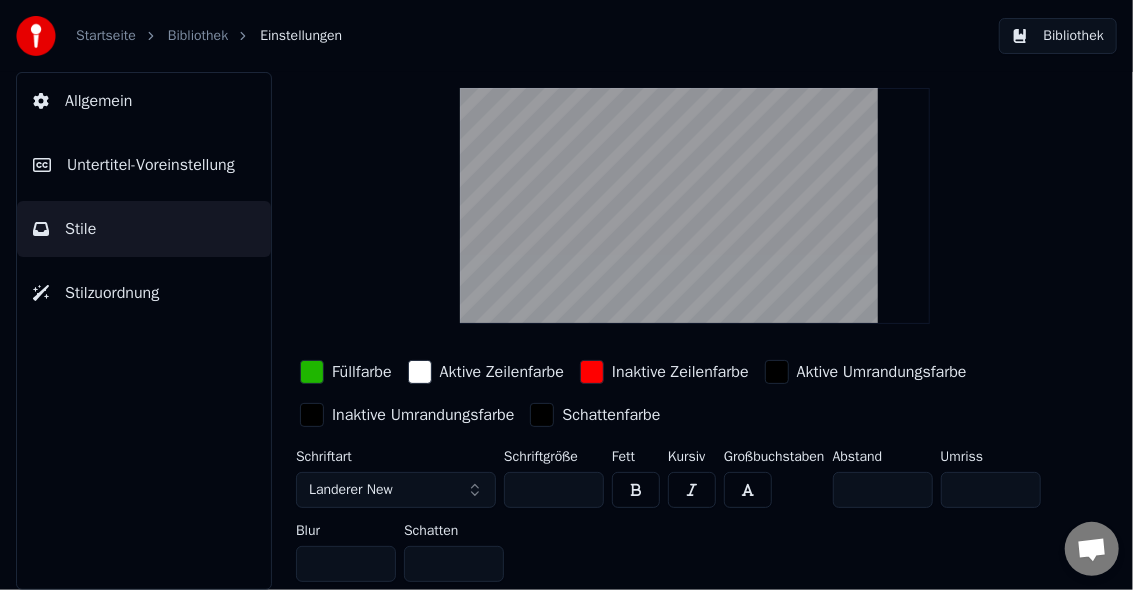 click on "Untertitel-Voreinstellung" at bounding box center [151, 165] 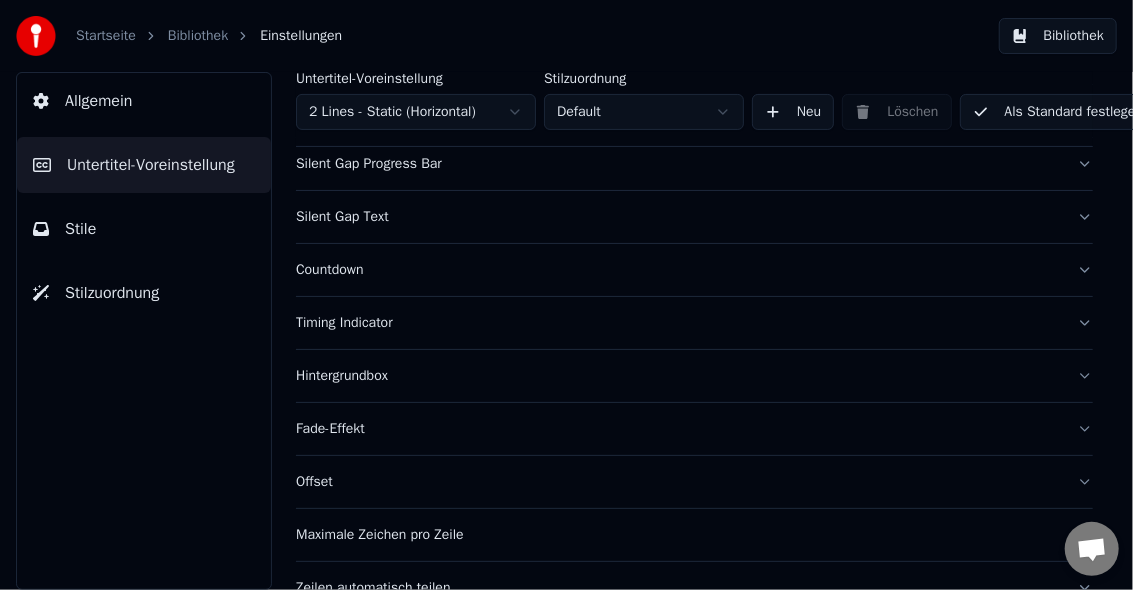 scroll, scrollTop: 311, scrollLeft: 0, axis: vertical 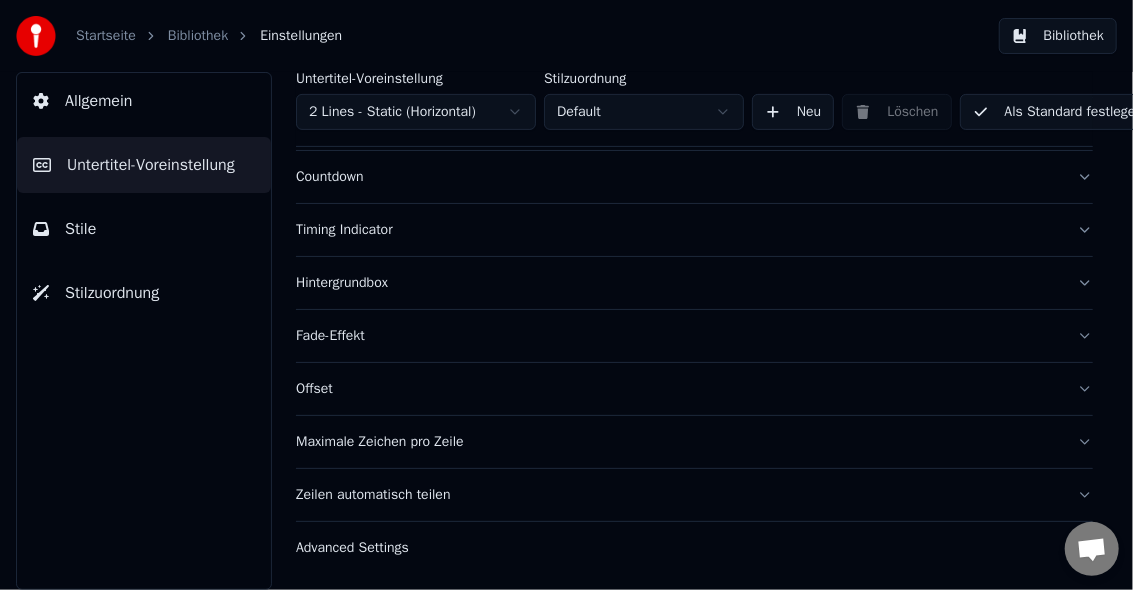 click on "Fade-Effekt" at bounding box center [678, 336] 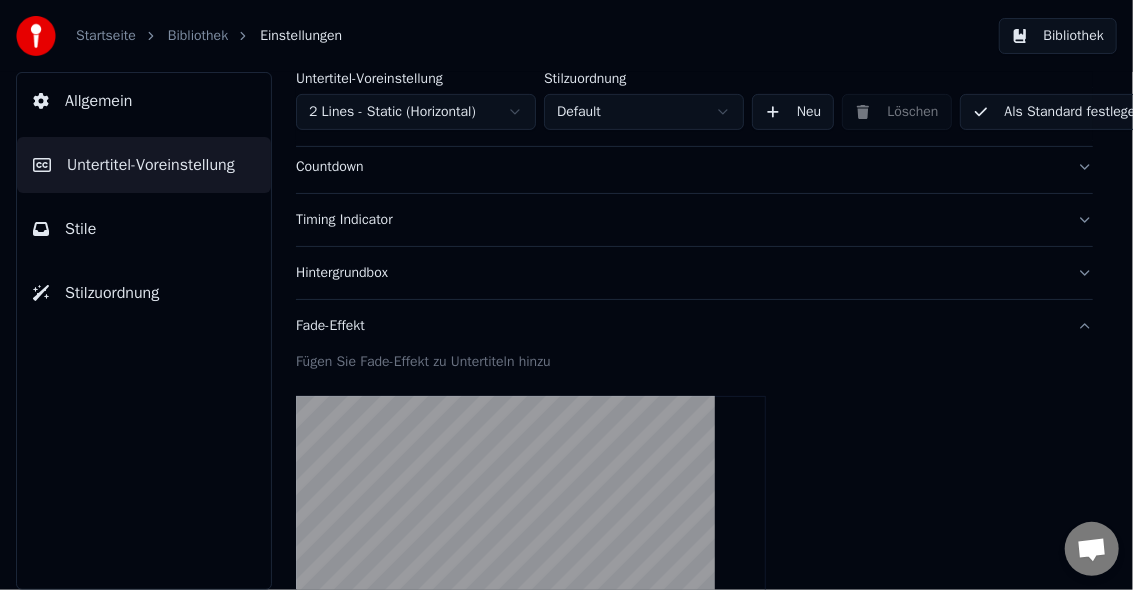 click on "Fügen Sie Fade-Effekt zu Untertiteln hinzu" at bounding box center (694, 362) 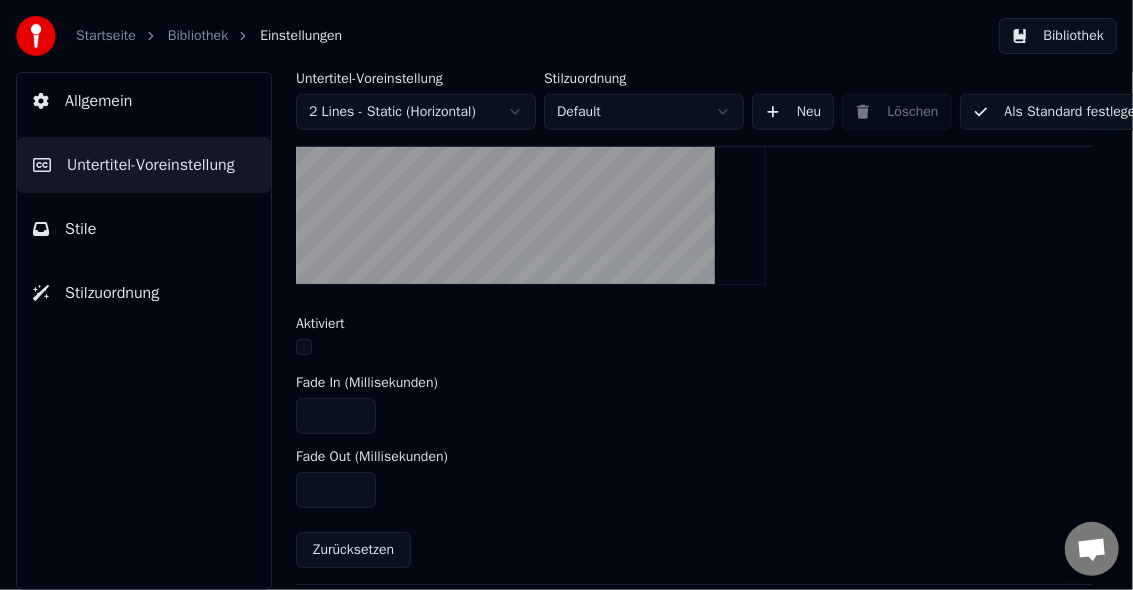 scroll, scrollTop: 711, scrollLeft: 0, axis: vertical 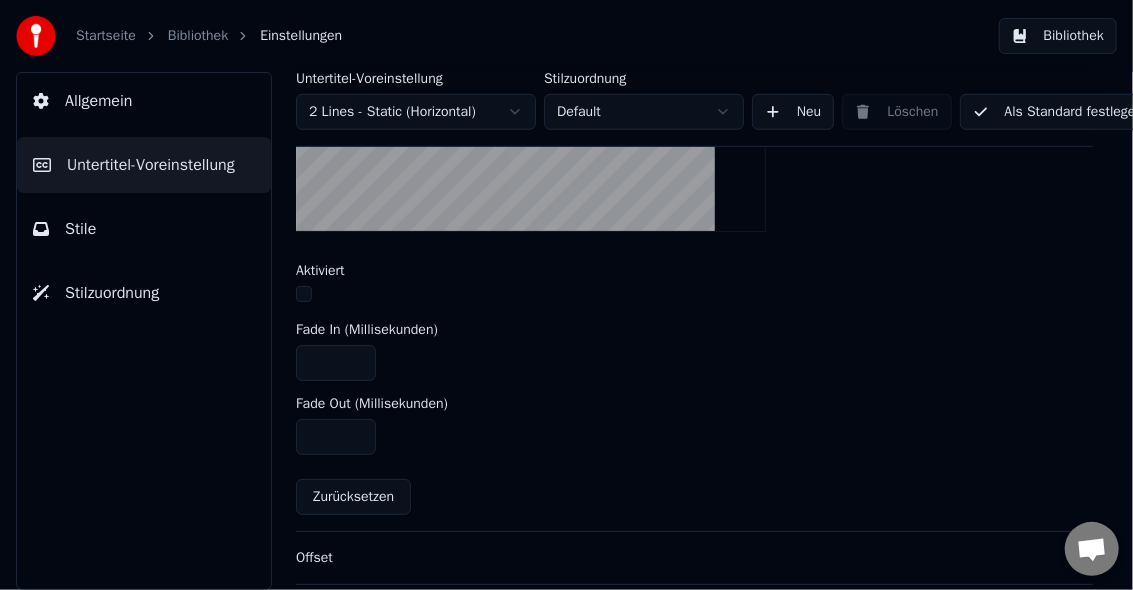 click on "Fade In (Millisekunden)" at bounding box center [367, 330] 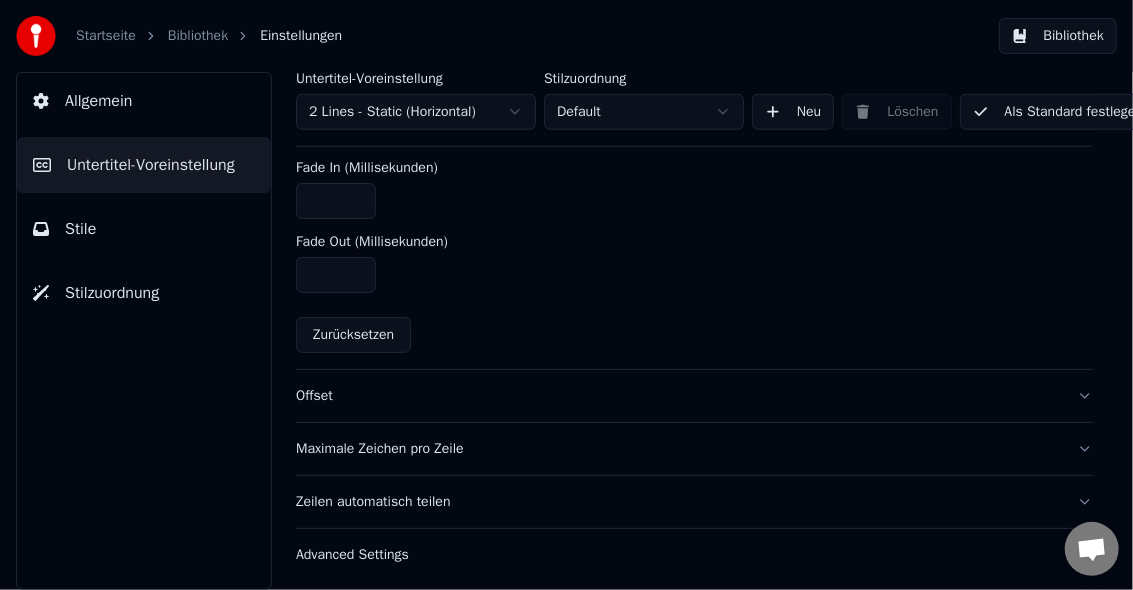 scroll, scrollTop: 889, scrollLeft: 0, axis: vertical 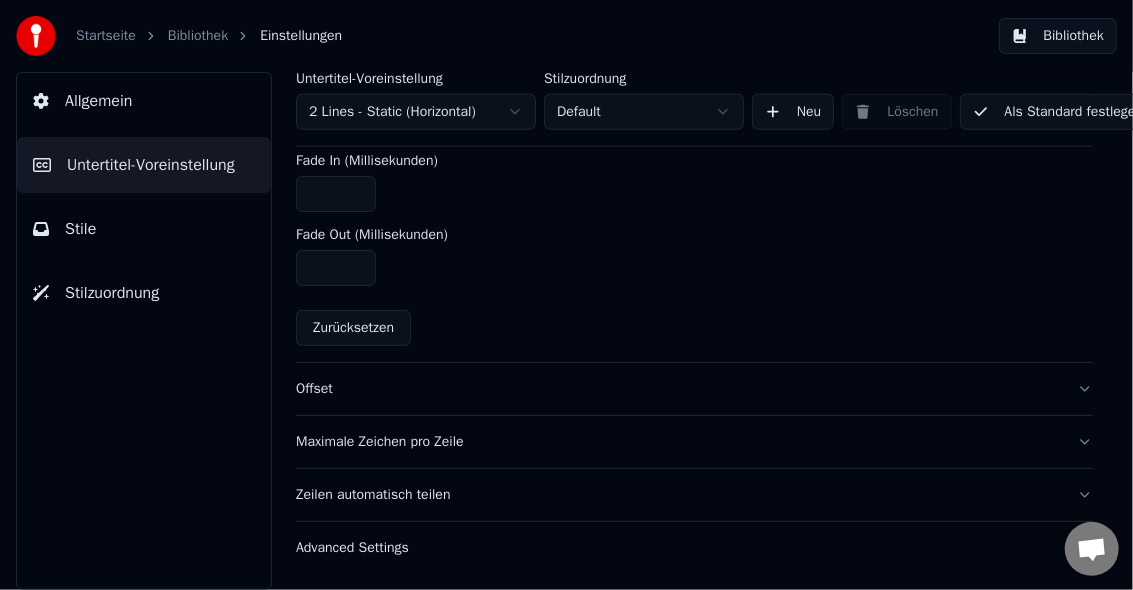 click on "Maximale Zeichen pro Zeile" at bounding box center [678, 442] 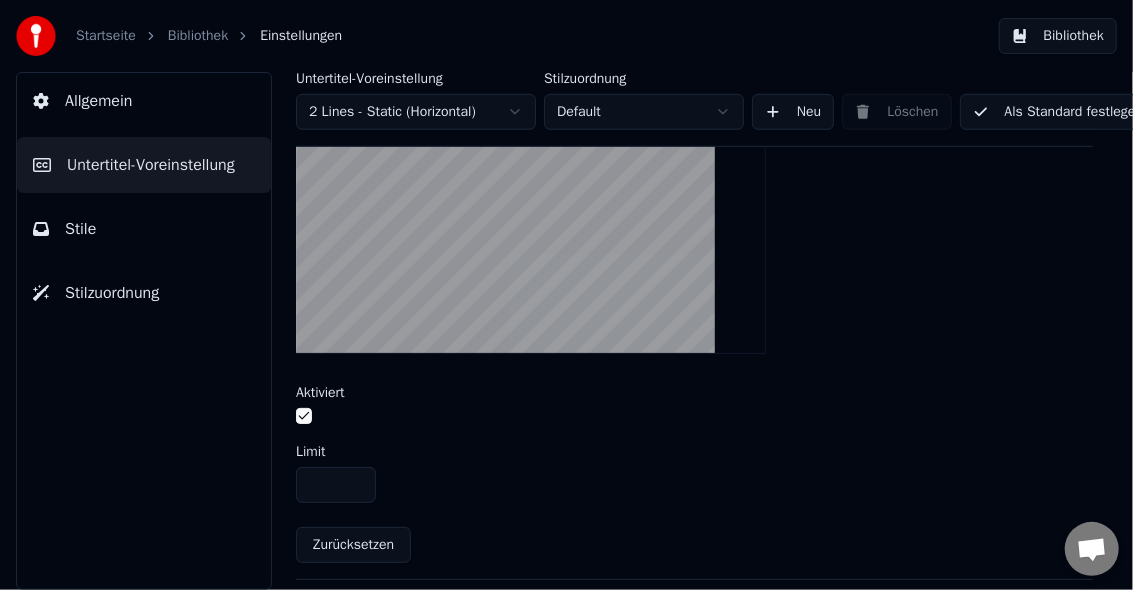 scroll, scrollTop: 722, scrollLeft: 0, axis: vertical 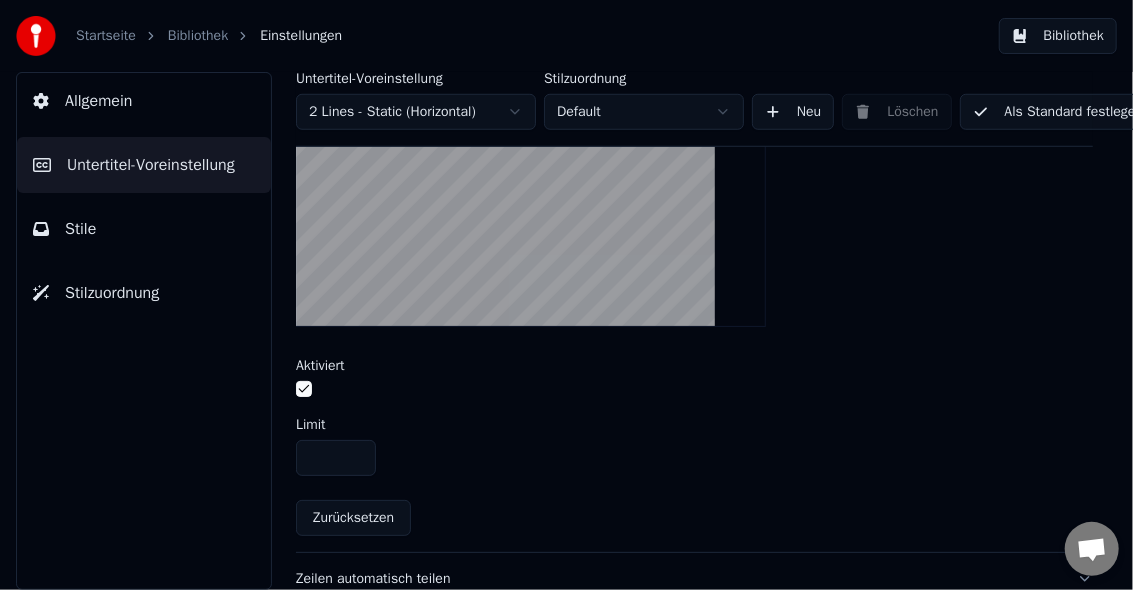 click on "**" at bounding box center (336, 458) 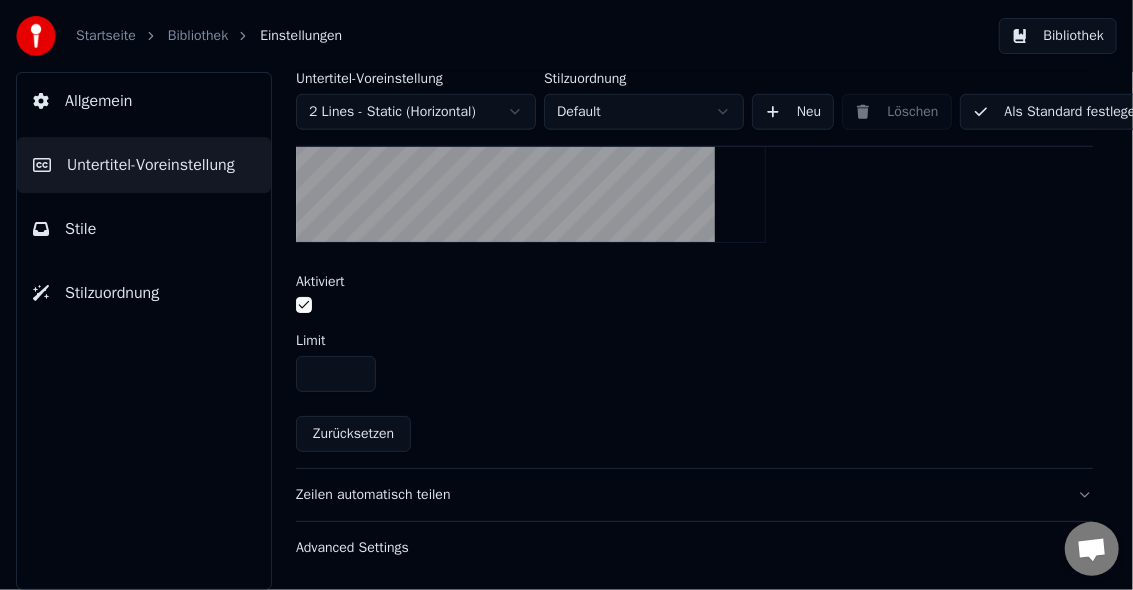 click on "Zeilen automatisch teilen" at bounding box center [678, 495] 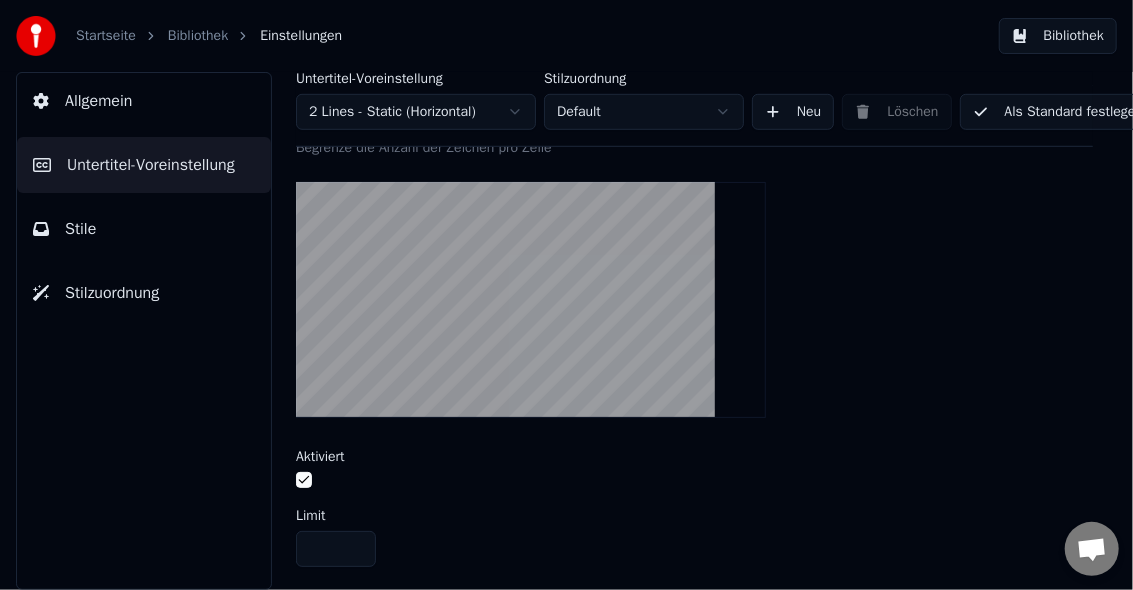 scroll, scrollTop: 547, scrollLeft: 0, axis: vertical 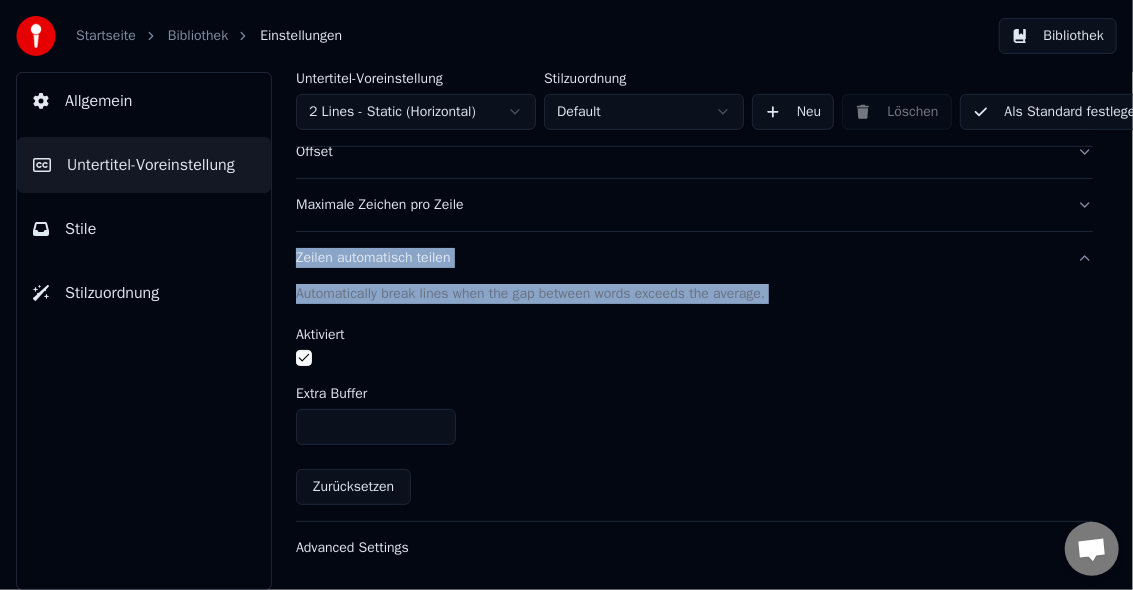 drag, startPoint x: 271, startPoint y: 241, endPoint x: 362, endPoint y: 382, distance: 167.81537 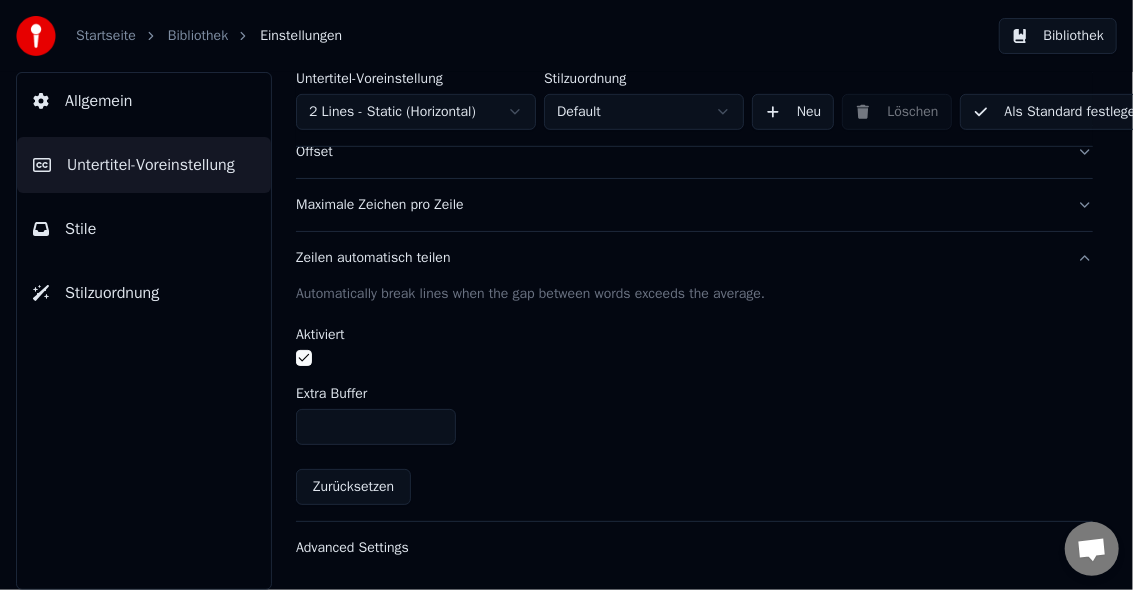 click on "Automatically break lines when the gap between words exceeds the average. Aktiviert Extra Buffer *** Zurücksetzen" at bounding box center [694, 402] 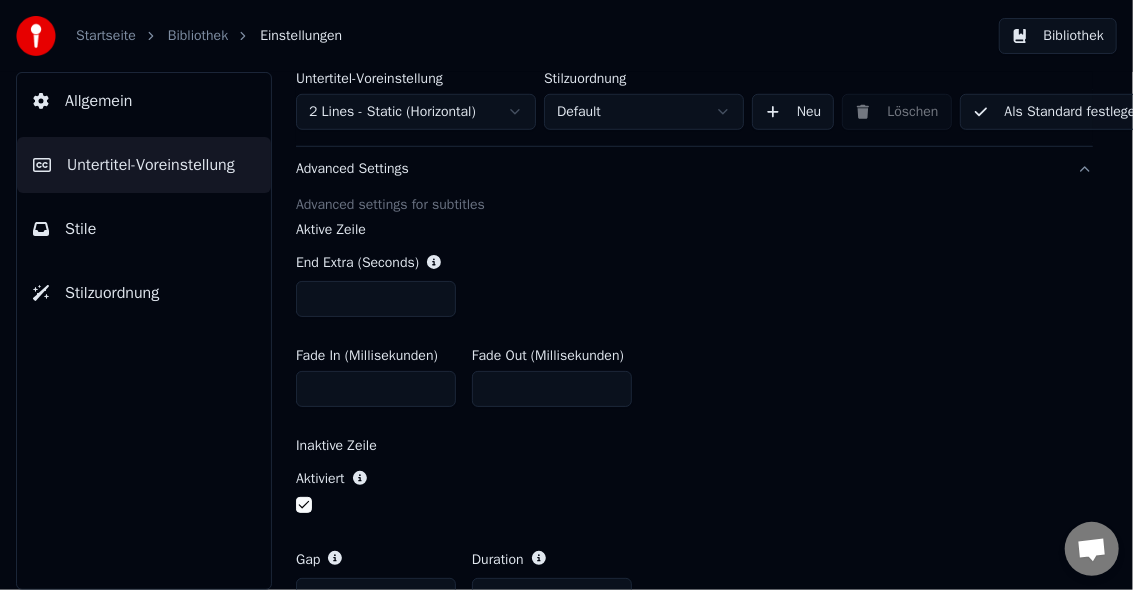 scroll, scrollTop: 814, scrollLeft: 0, axis: vertical 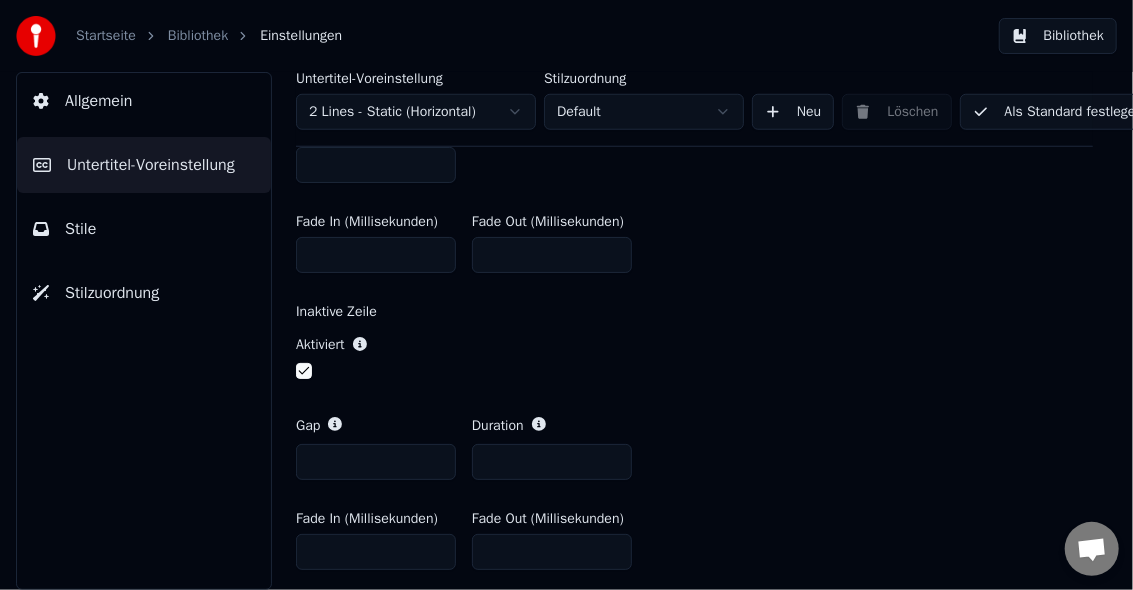 drag, startPoint x: 396, startPoint y: 384, endPoint x: 185, endPoint y: 369, distance: 211.5325 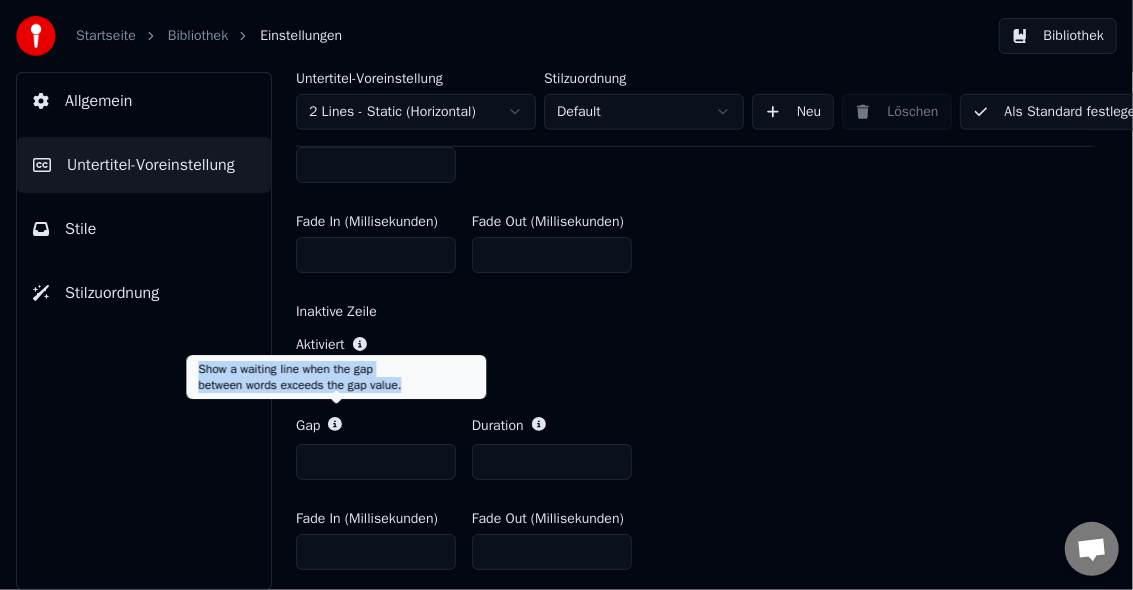 drag, startPoint x: 297, startPoint y: 383, endPoint x: 198, endPoint y: 371, distance: 99.724625 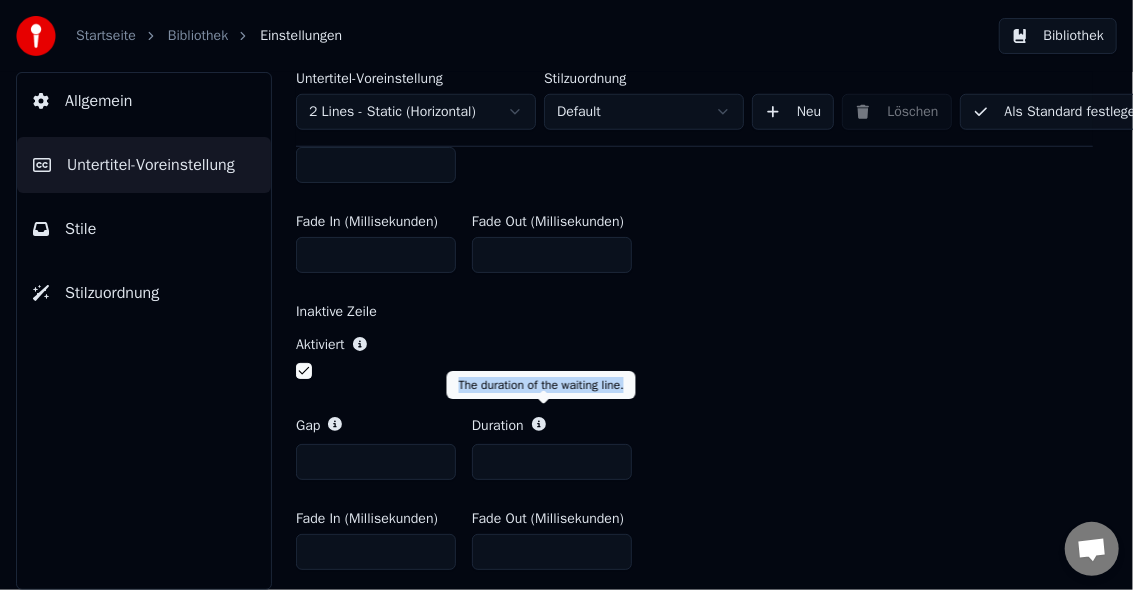 drag, startPoint x: 460, startPoint y: 384, endPoint x: 627, endPoint y: 383, distance: 167.00299 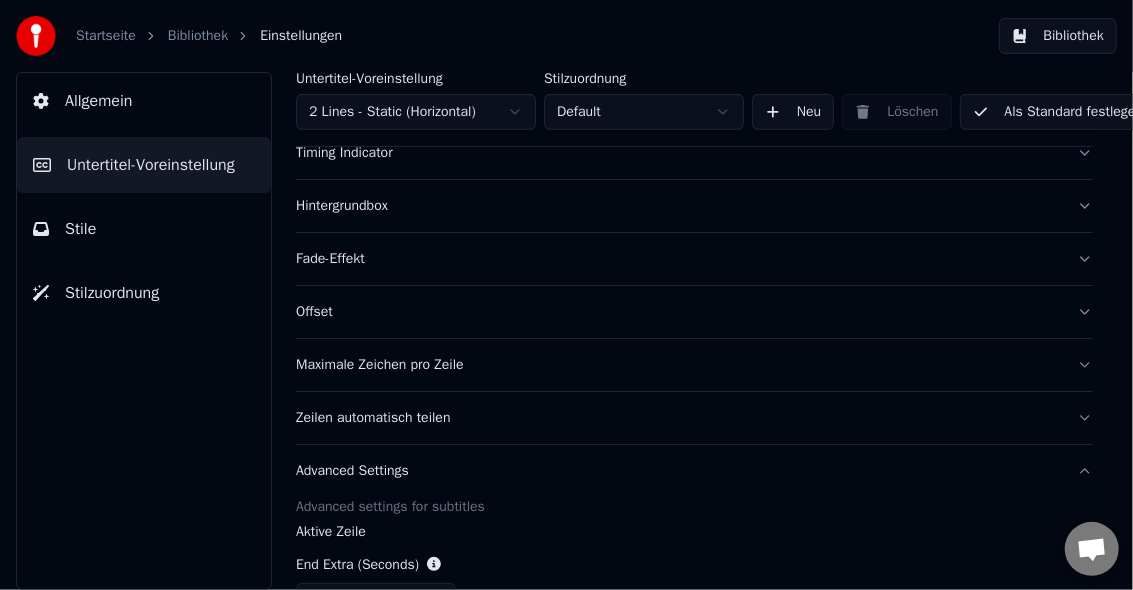 scroll, scrollTop: 361, scrollLeft: 0, axis: vertical 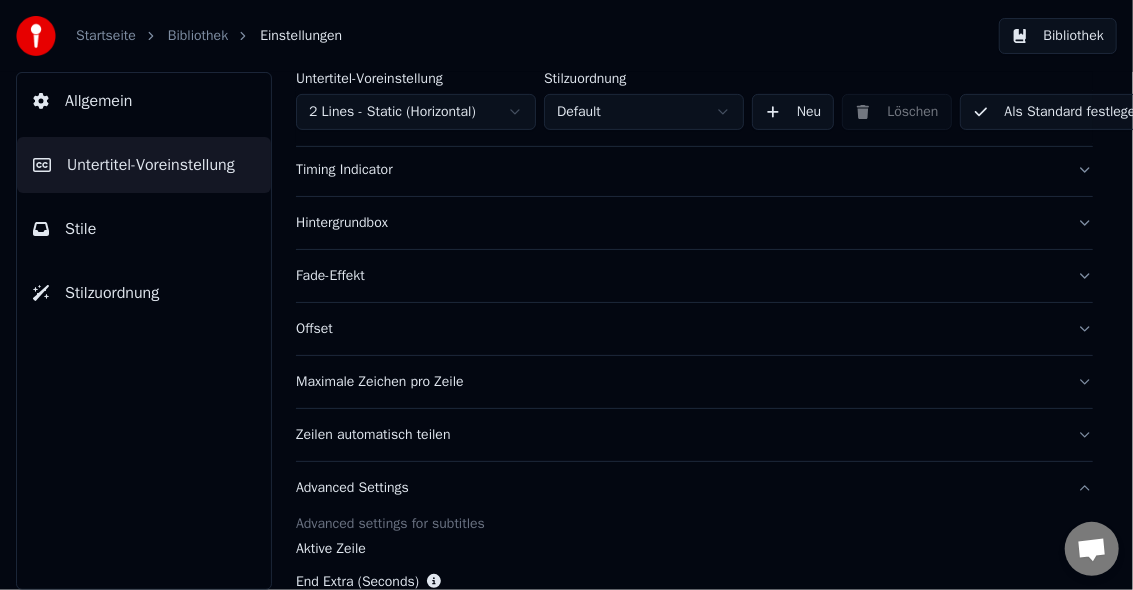 click on "Offset" at bounding box center [678, 329] 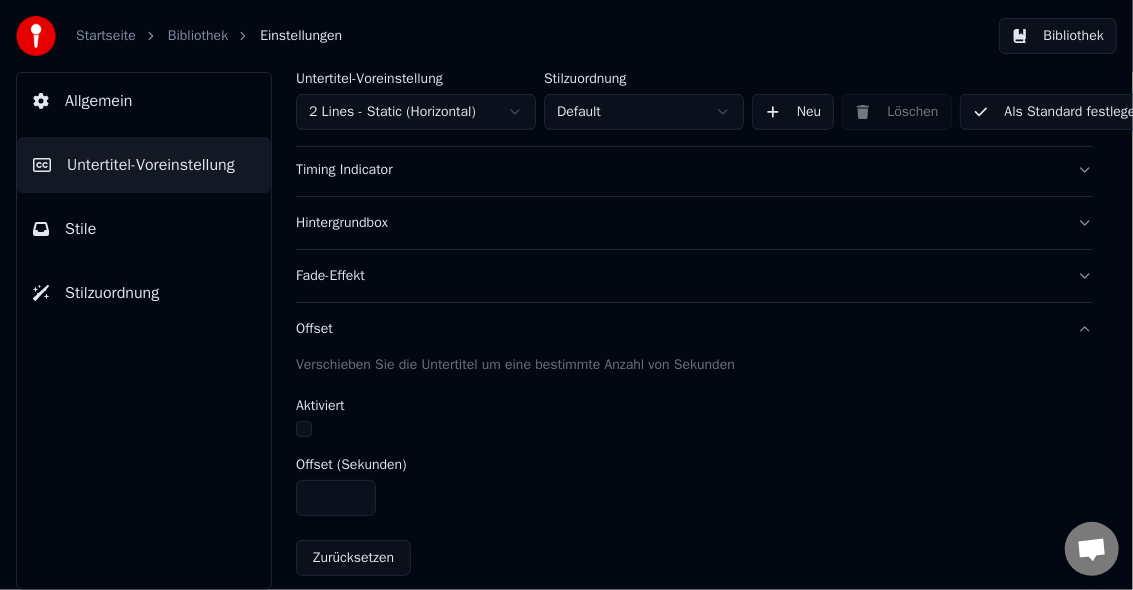 scroll, scrollTop: 494, scrollLeft: 0, axis: vertical 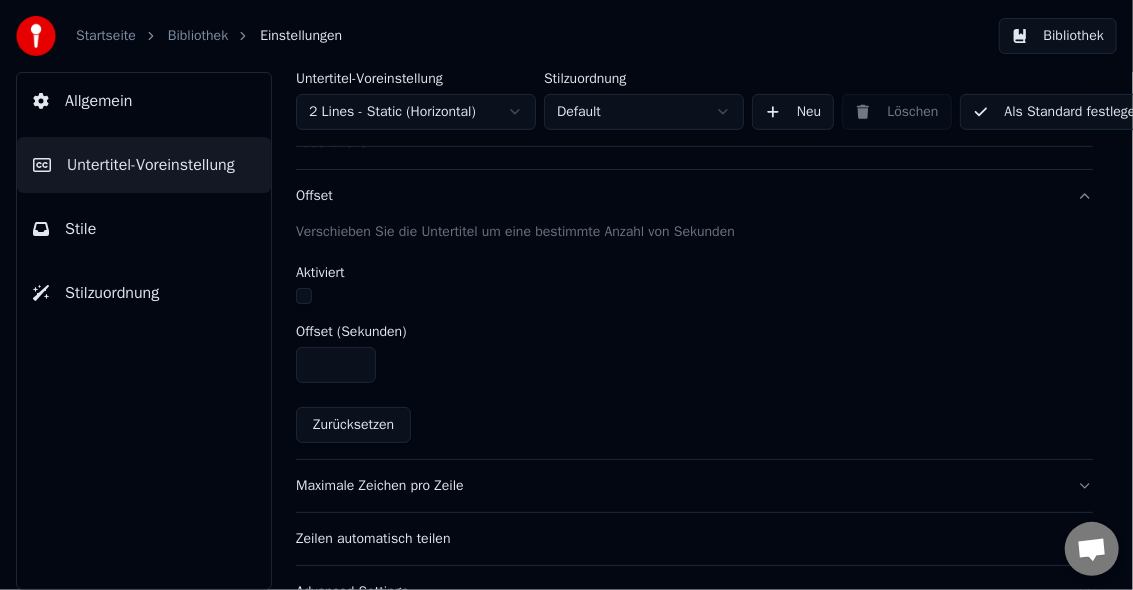 click on "Aktiviert" at bounding box center (320, 273) 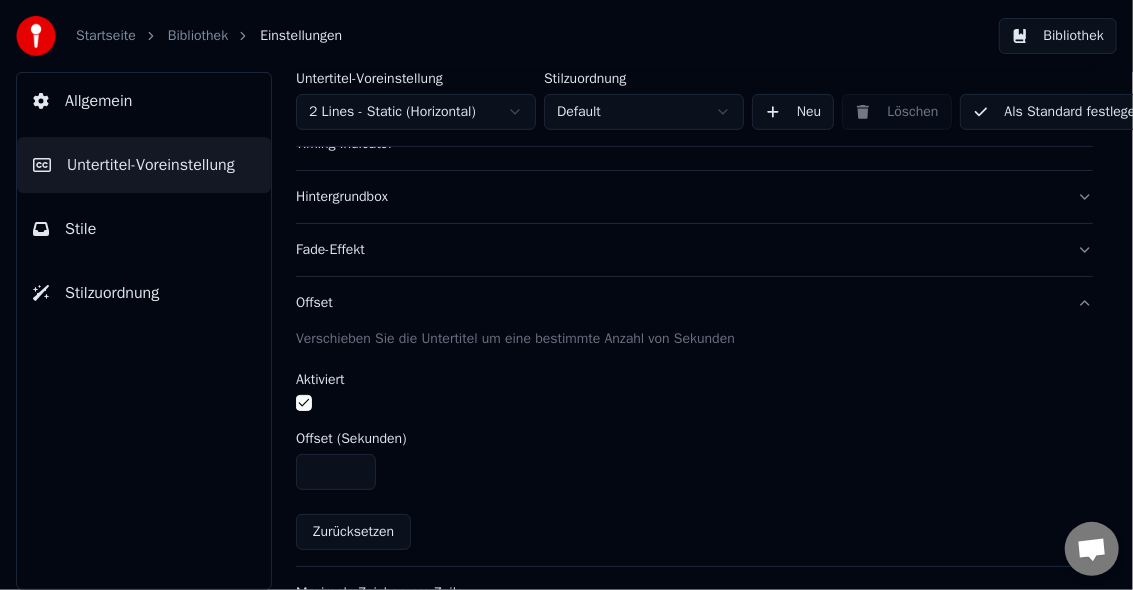 scroll, scrollTop: 361, scrollLeft: 0, axis: vertical 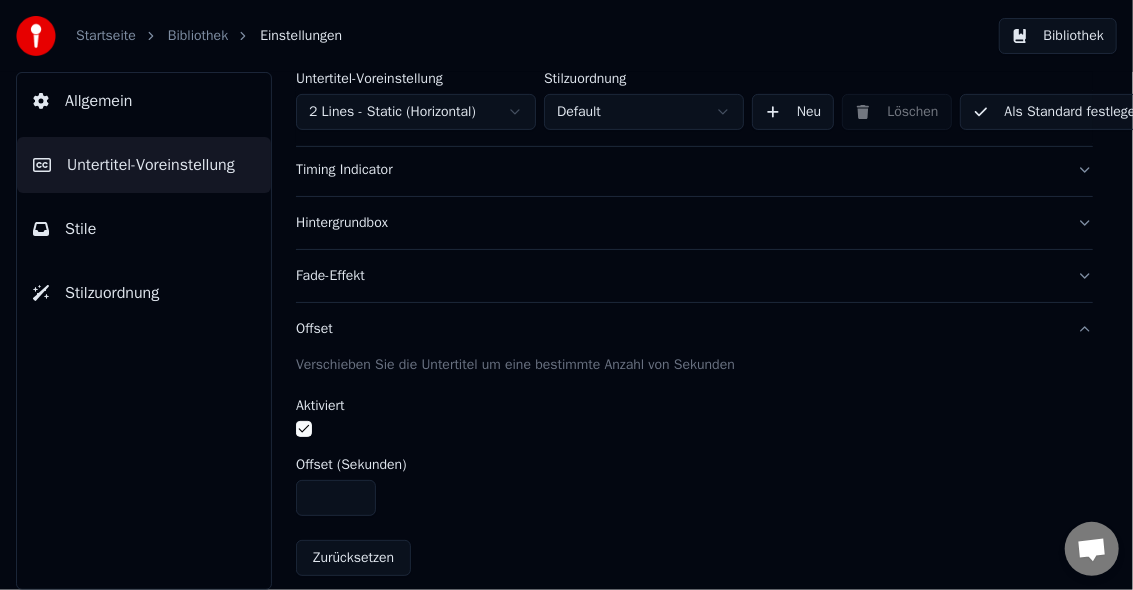 click on "Hintergrundbox" at bounding box center [678, 223] 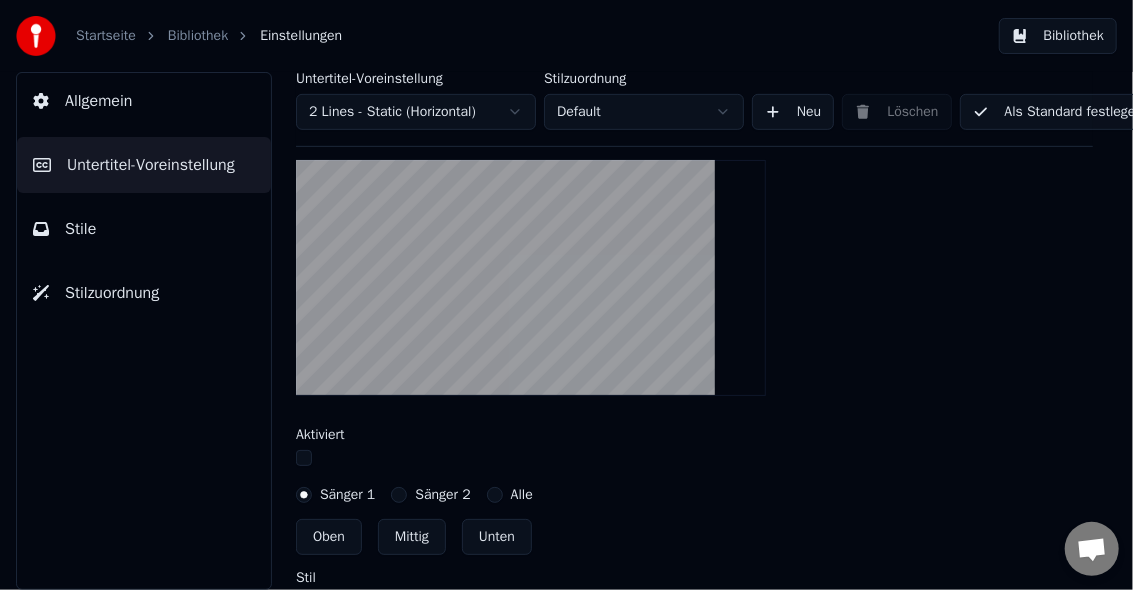 scroll, scrollTop: 628, scrollLeft: 0, axis: vertical 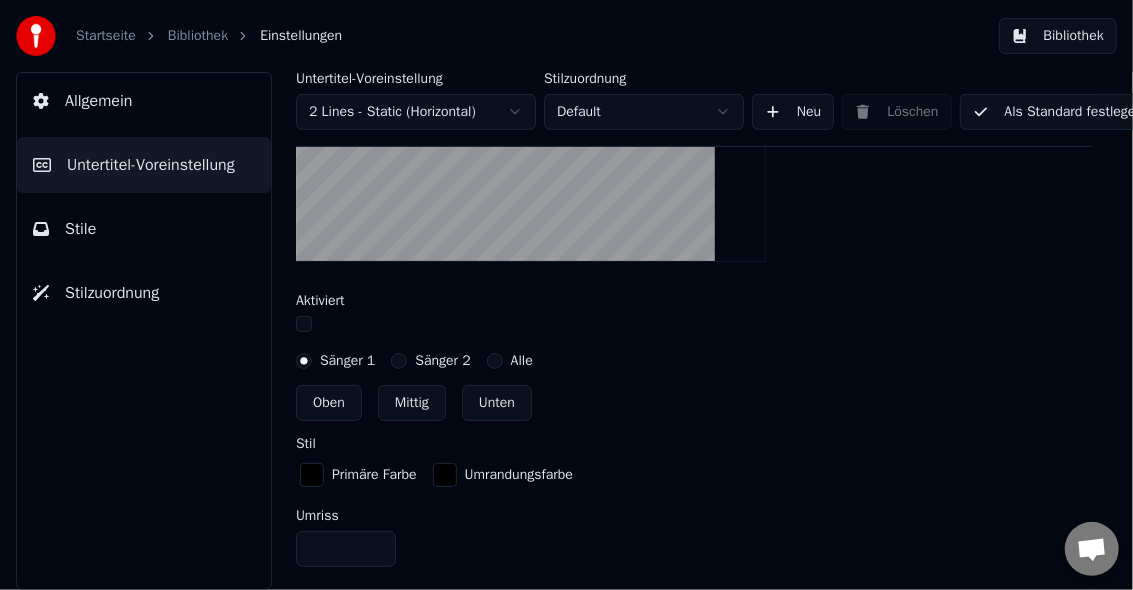 click on "Alle" at bounding box center (522, 361) 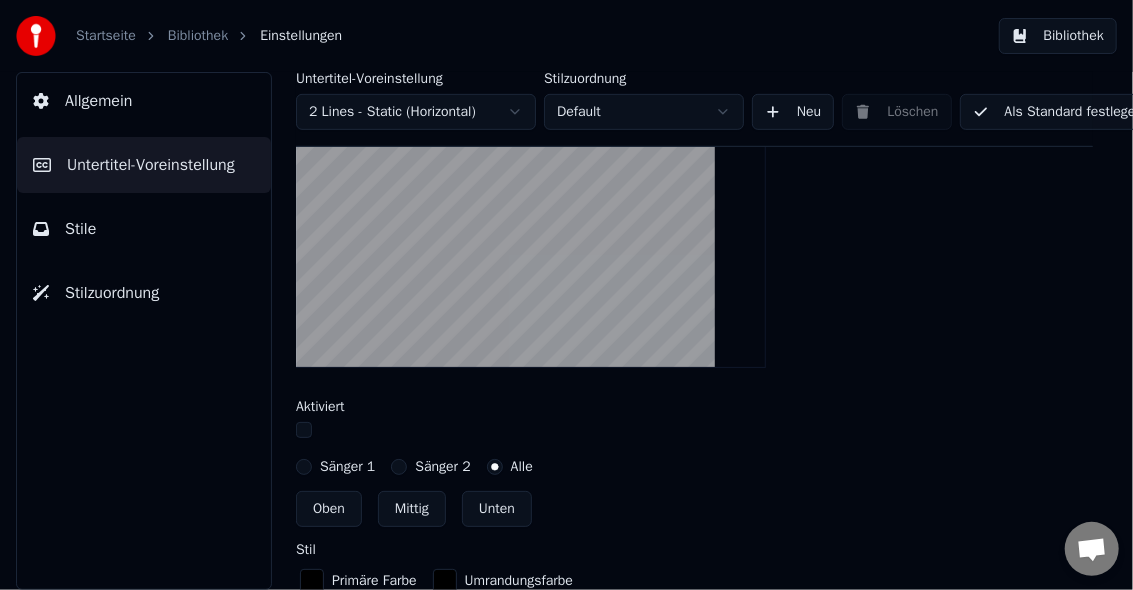 scroll, scrollTop: 494, scrollLeft: 0, axis: vertical 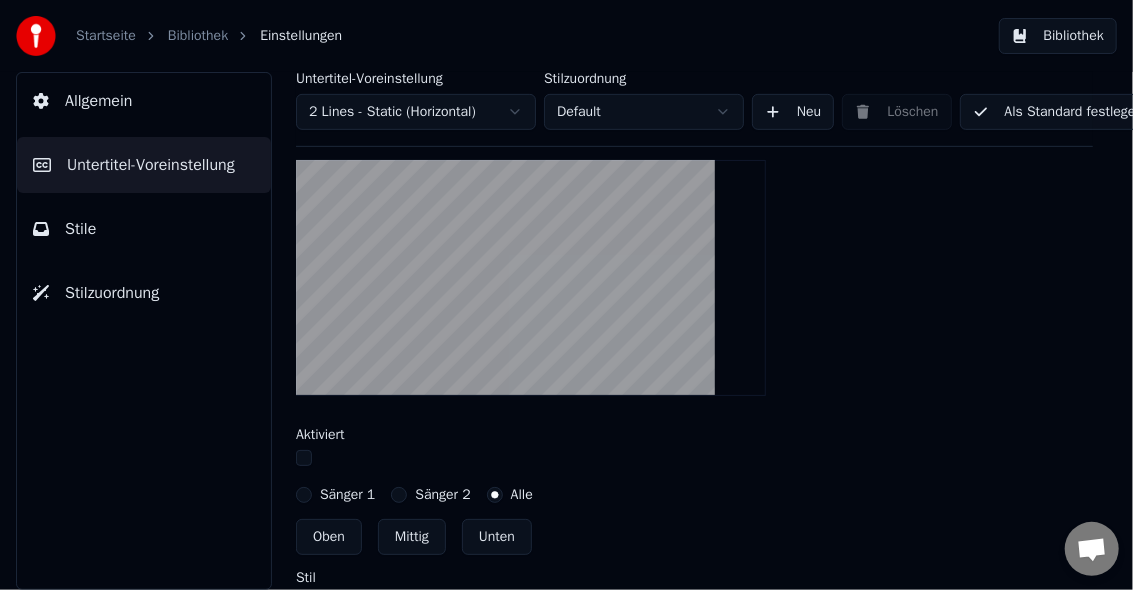 click on "Sänger 1" at bounding box center (347, 495) 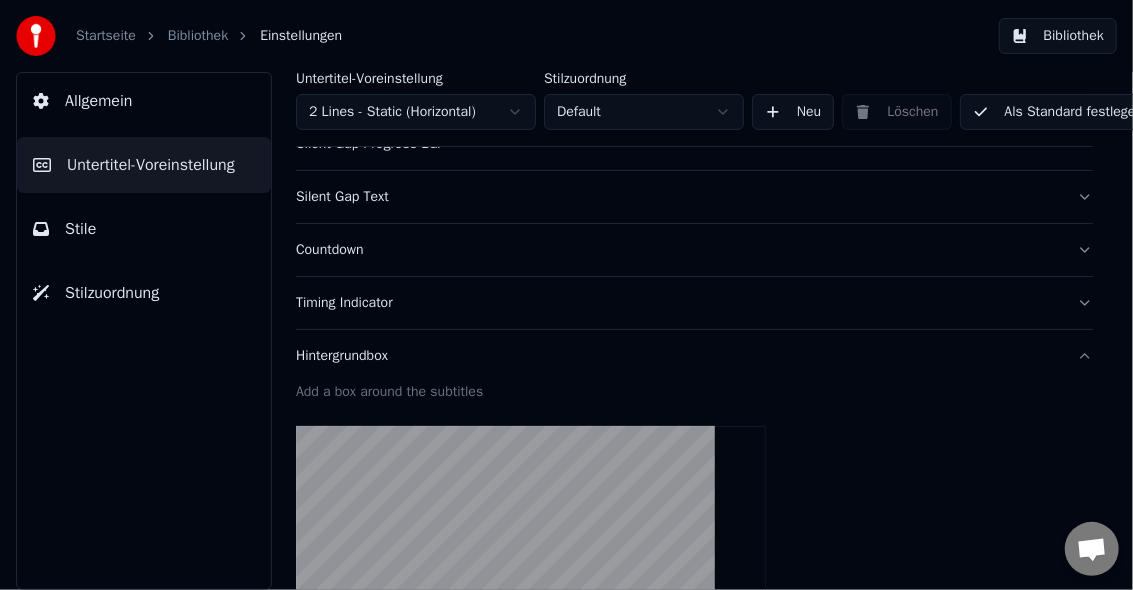 scroll, scrollTop: 0, scrollLeft: 0, axis: both 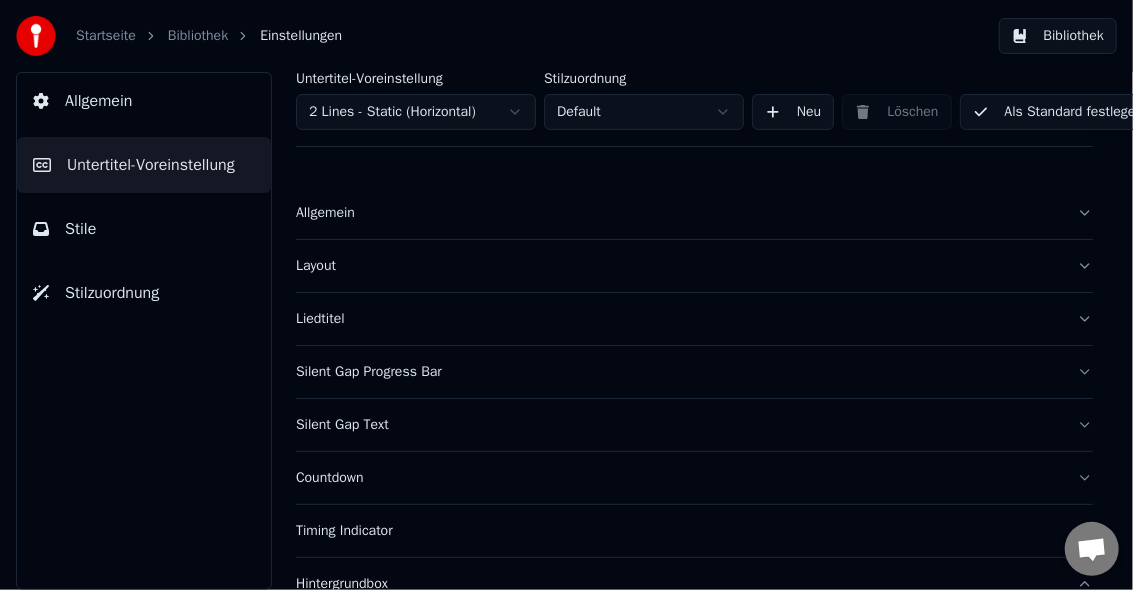 click on "Liedtitel" at bounding box center (678, 319) 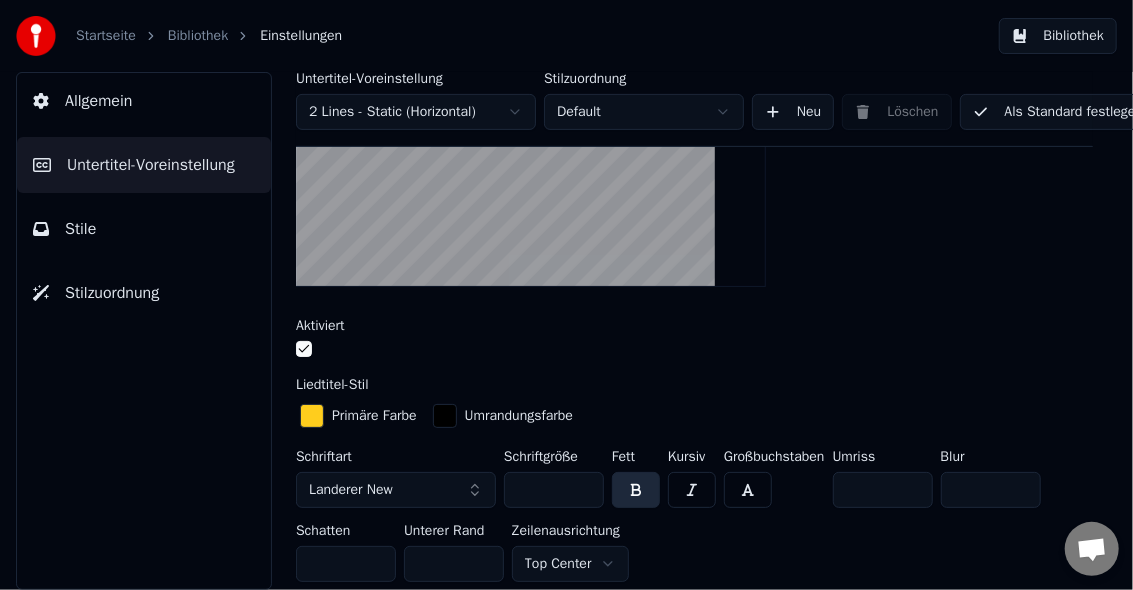 scroll, scrollTop: 400, scrollLeft: 0, axis: vertical 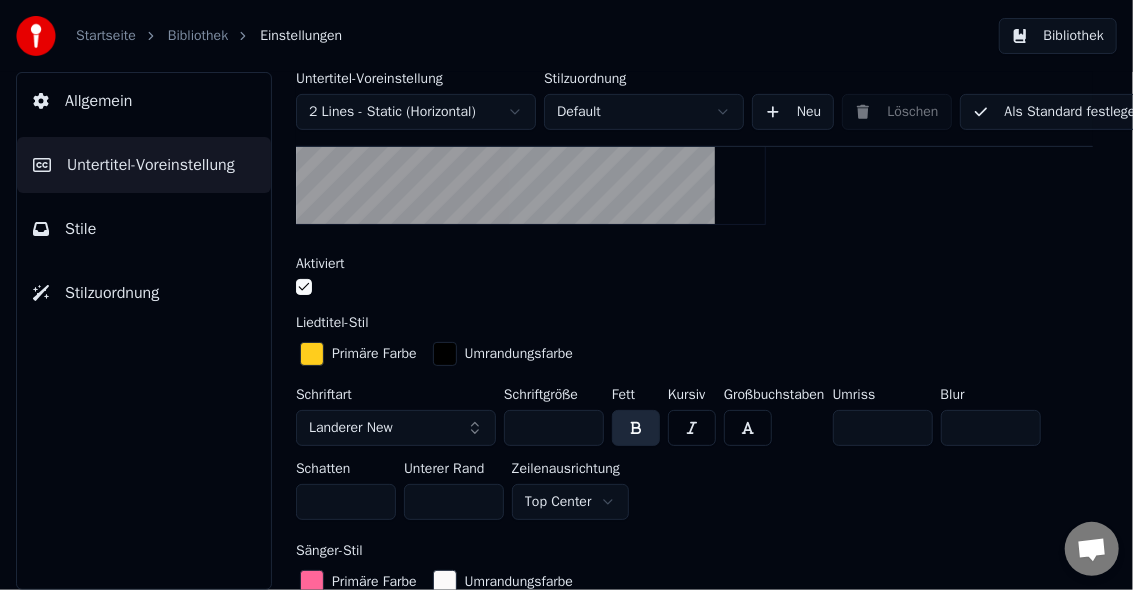 click on "***" at bounding box center (554, 428) 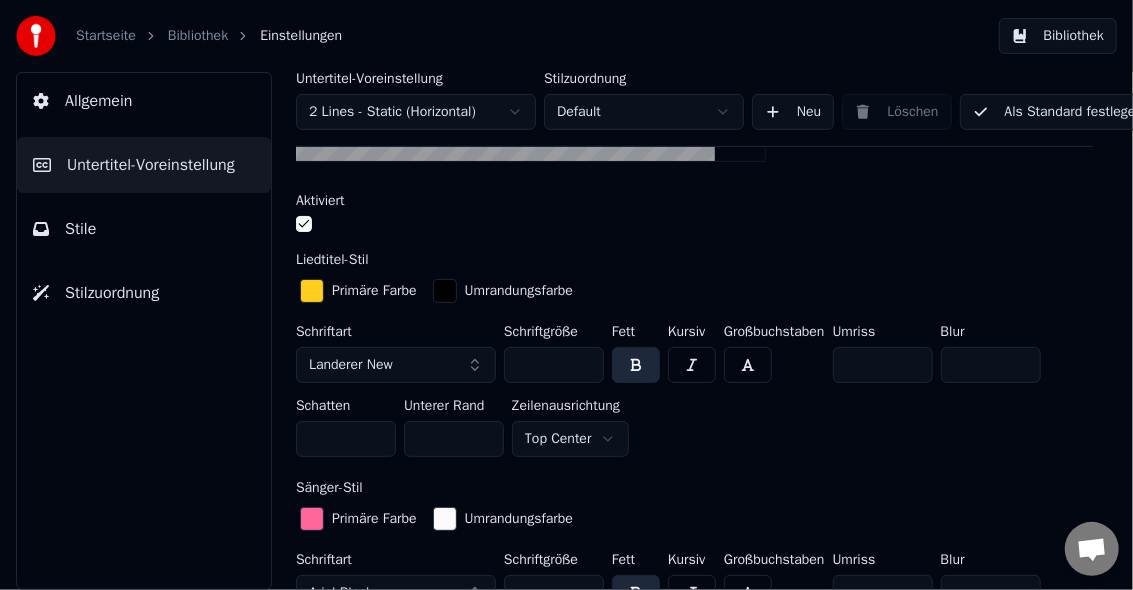 scroll, scrollTop: 533, scrollLeft: 0, axis: vertical 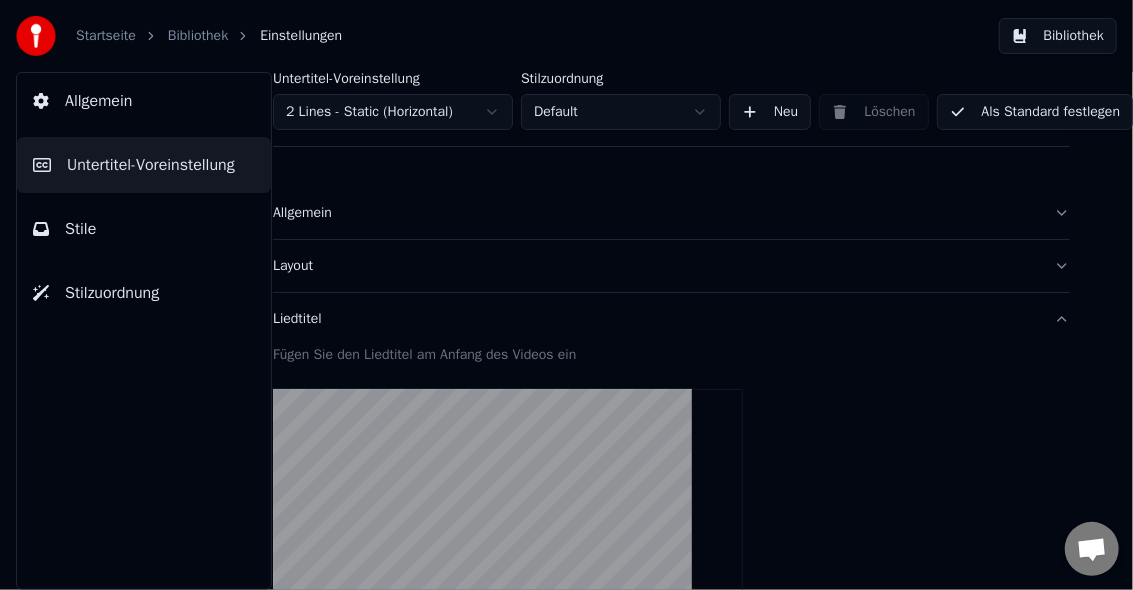type on "**" 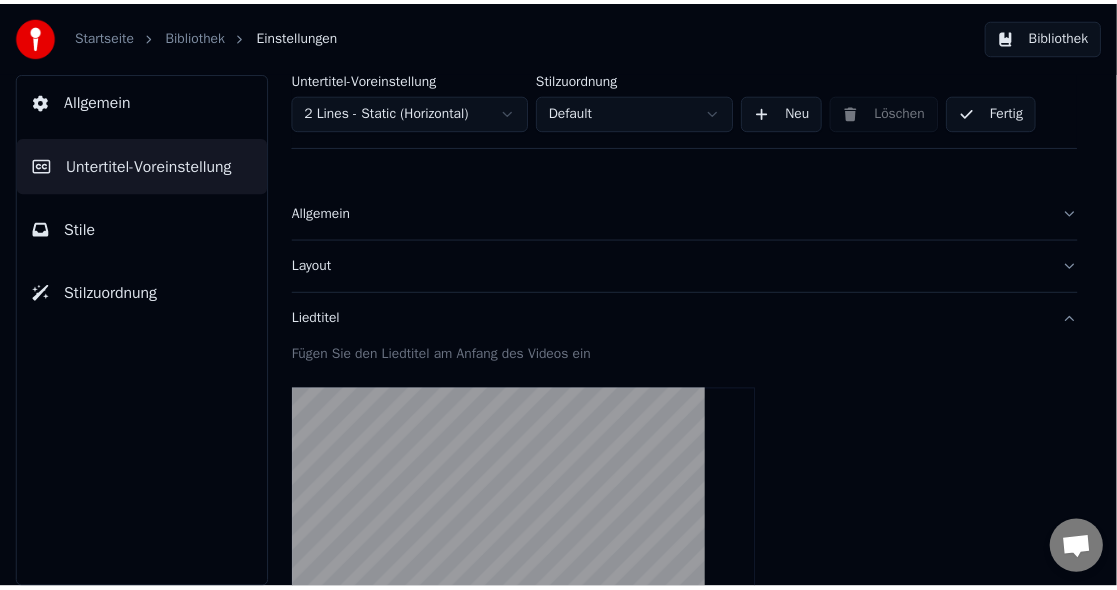 scroll, scrollTop: 0, scrollLeft: 0, axis: both 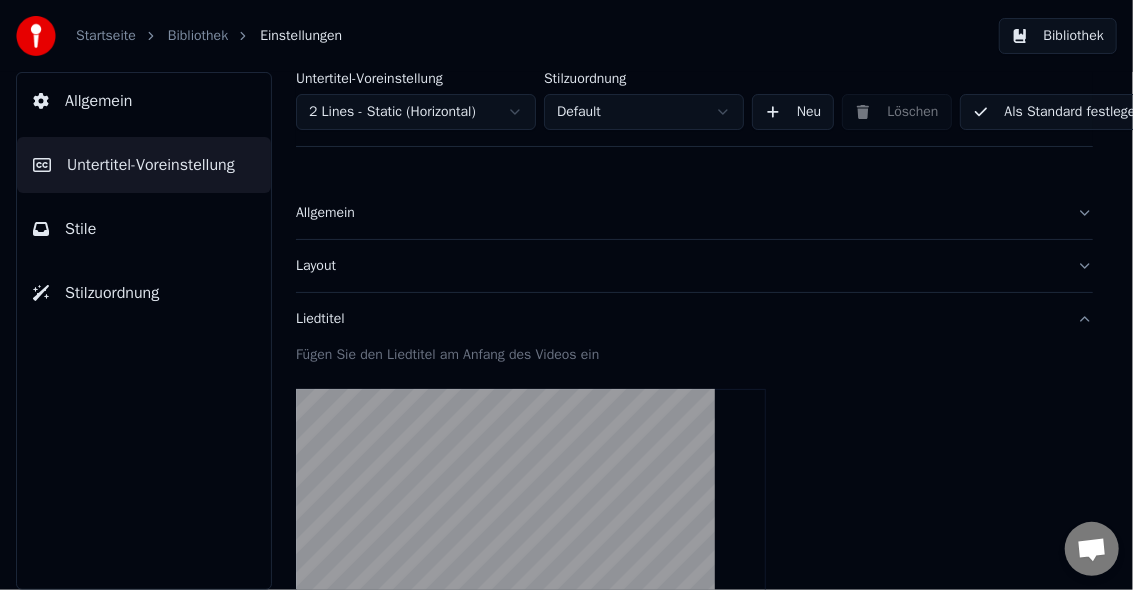 click on "Bibliothek" at bounding box center (198, 36) 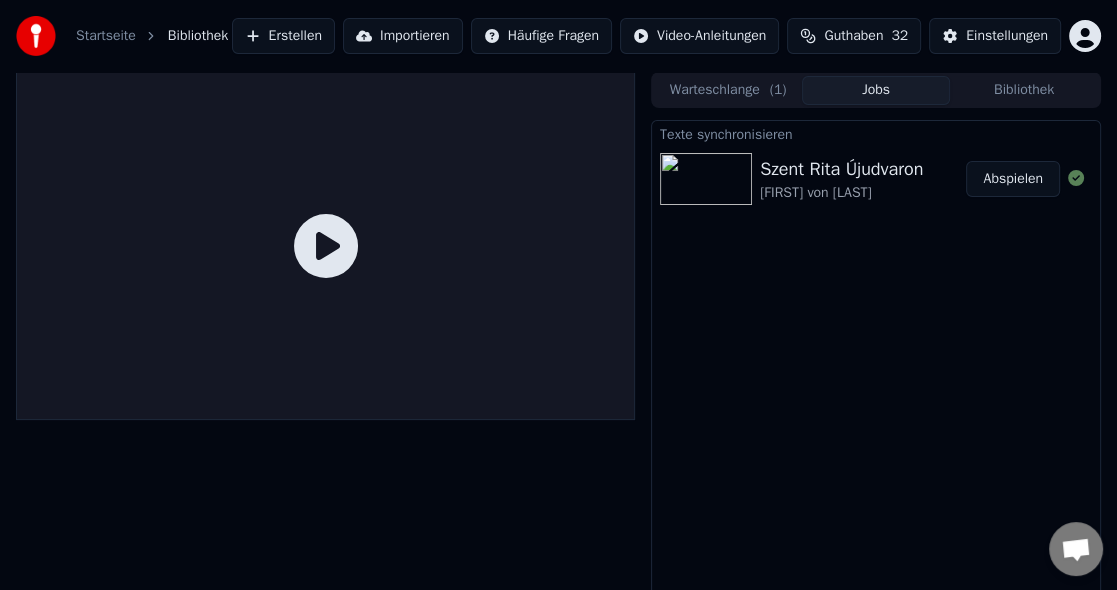 click at bounding box center (706, 179) 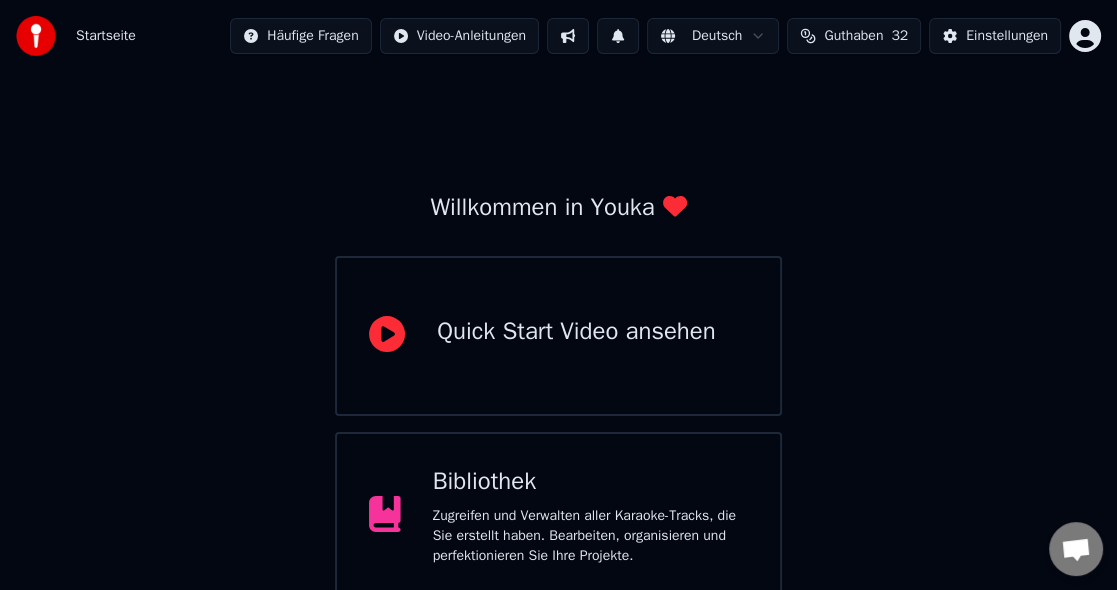click on "Bibliothek" at bounding box center (590, 482) 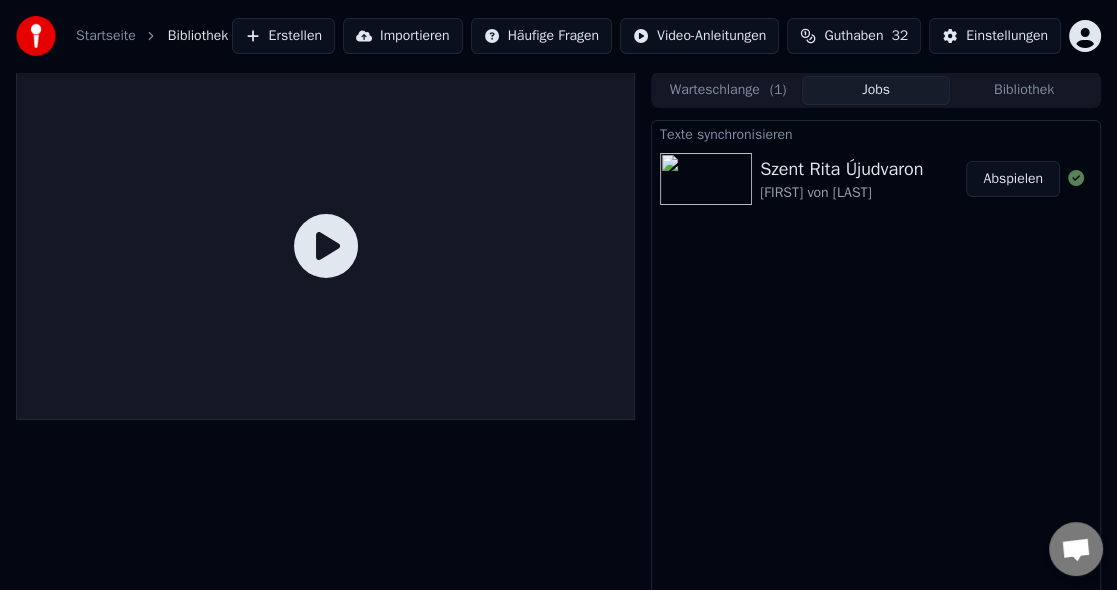 click 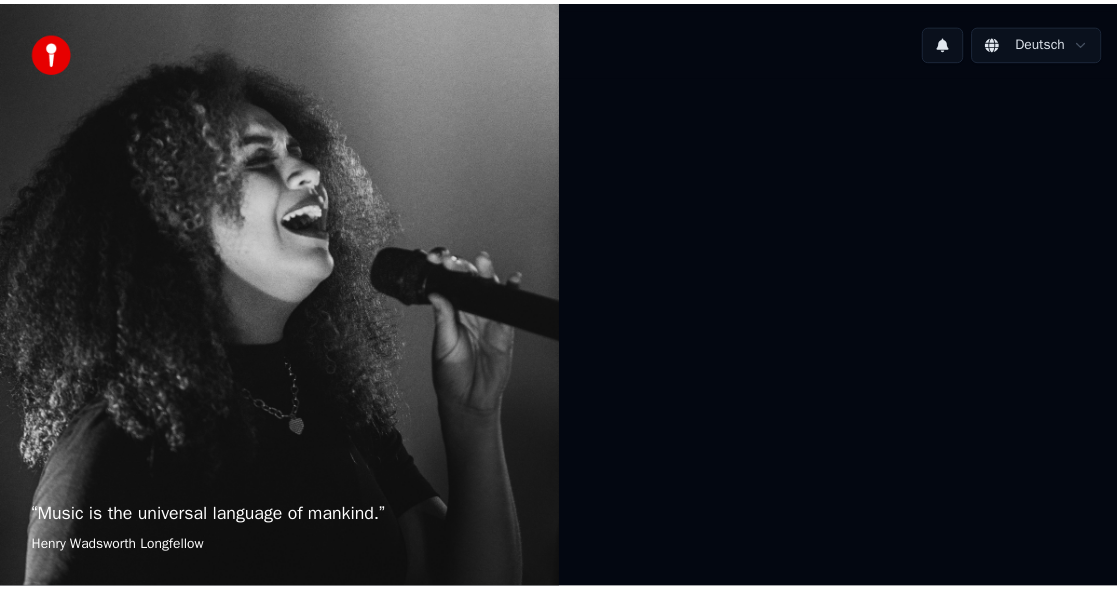 scroll, scrollTop: 0, scrollLeft: 0, axis: both 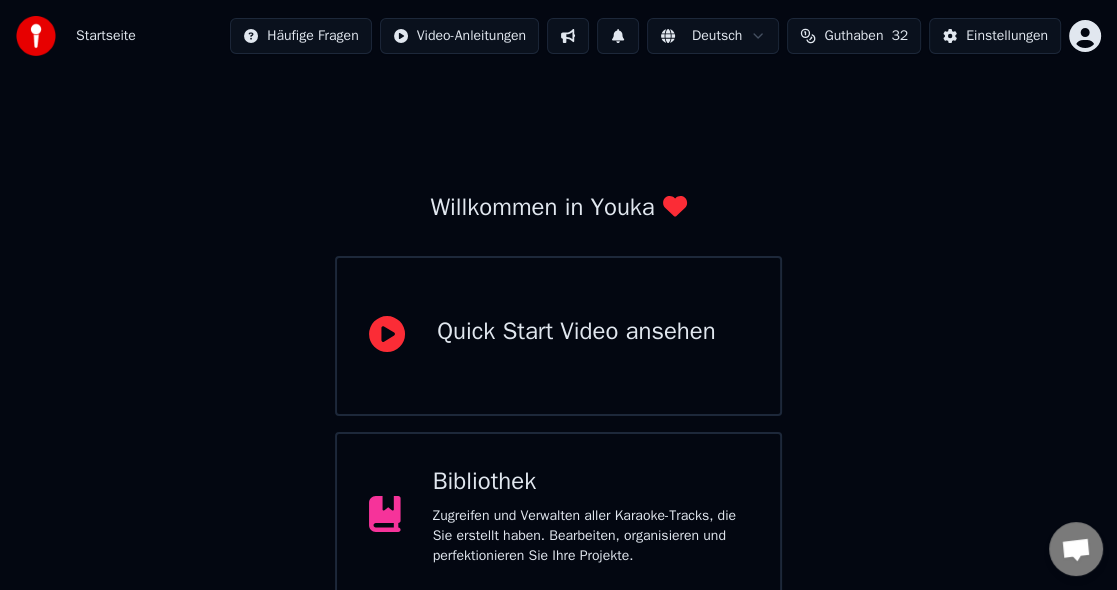 click on "Zugreifen und Verwalten aller Karaoke-Tracks, die Sie erstellt haben. Bearbeiten, organisieren und perfektionieren Sie Ihre Projekte." at bounding box center [590, 536] 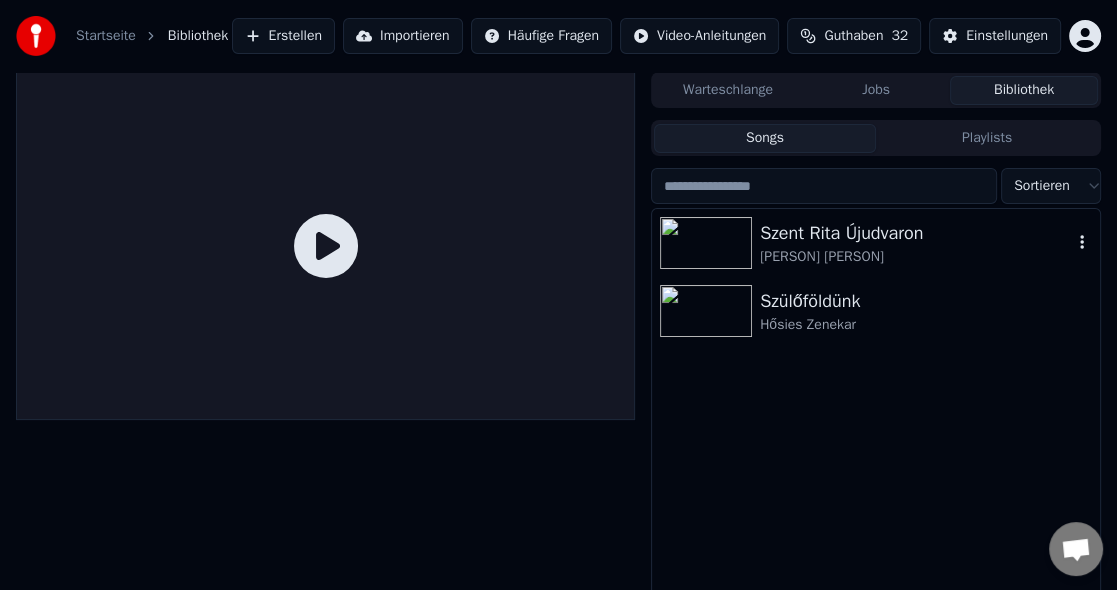 click at bounding box center (706, 243) 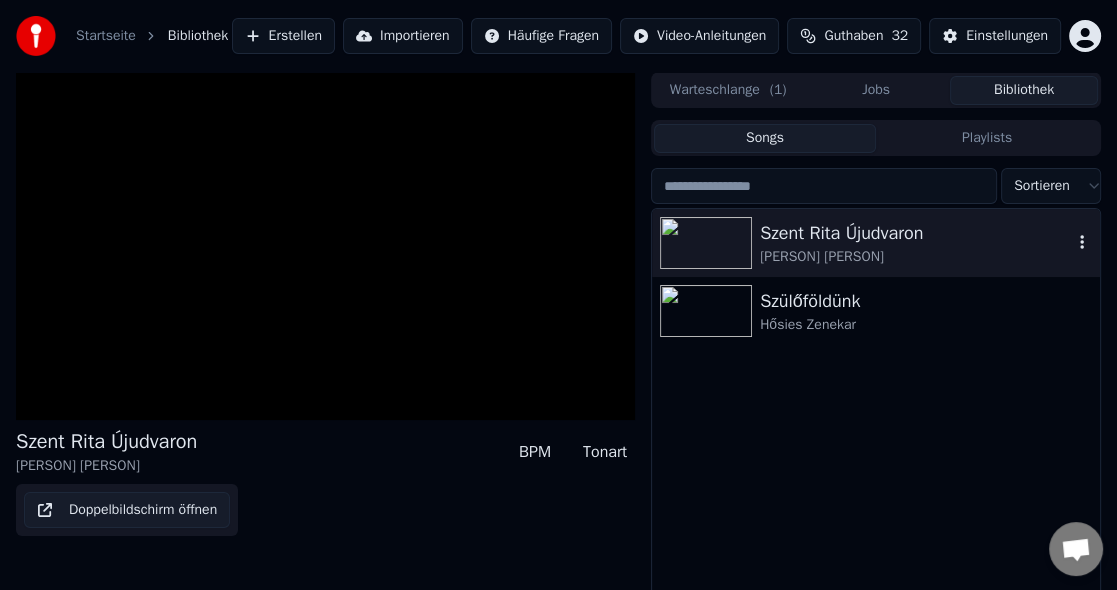 click on "Sortieren [FIRST] [LAST] [PERSON] [ORGANIZATION]" at bounding box center [876, 409] 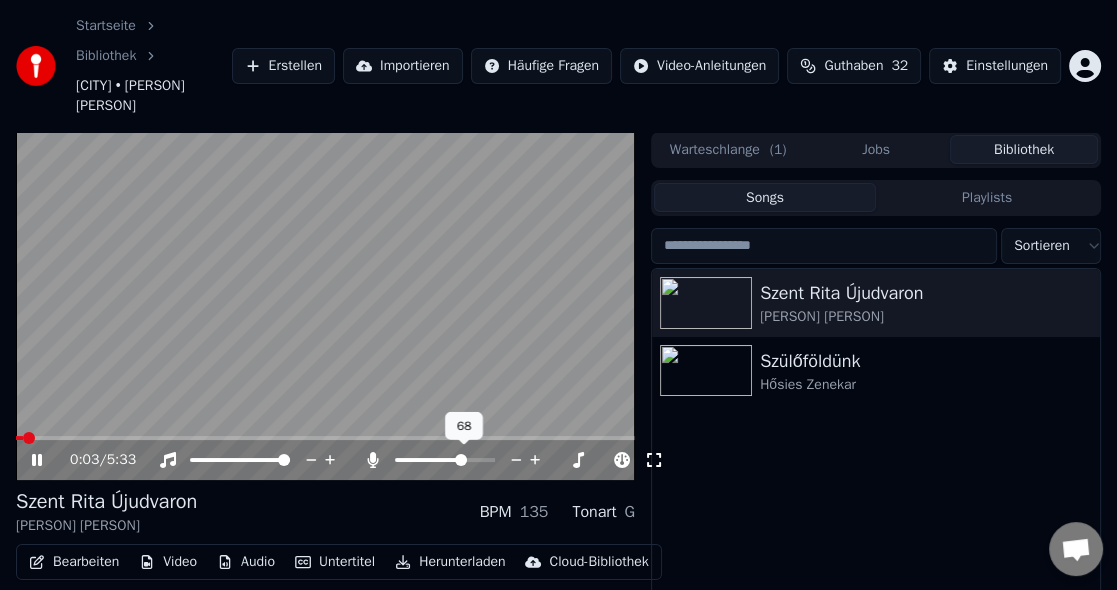 click at bounding box center (461, 460) 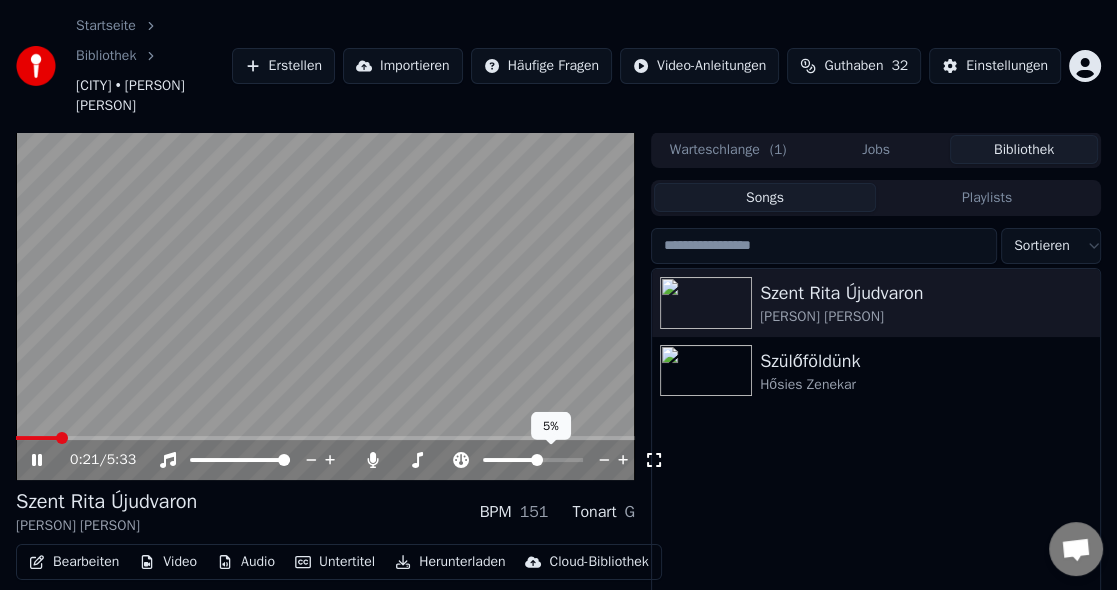click at bounding box center (537, 460) 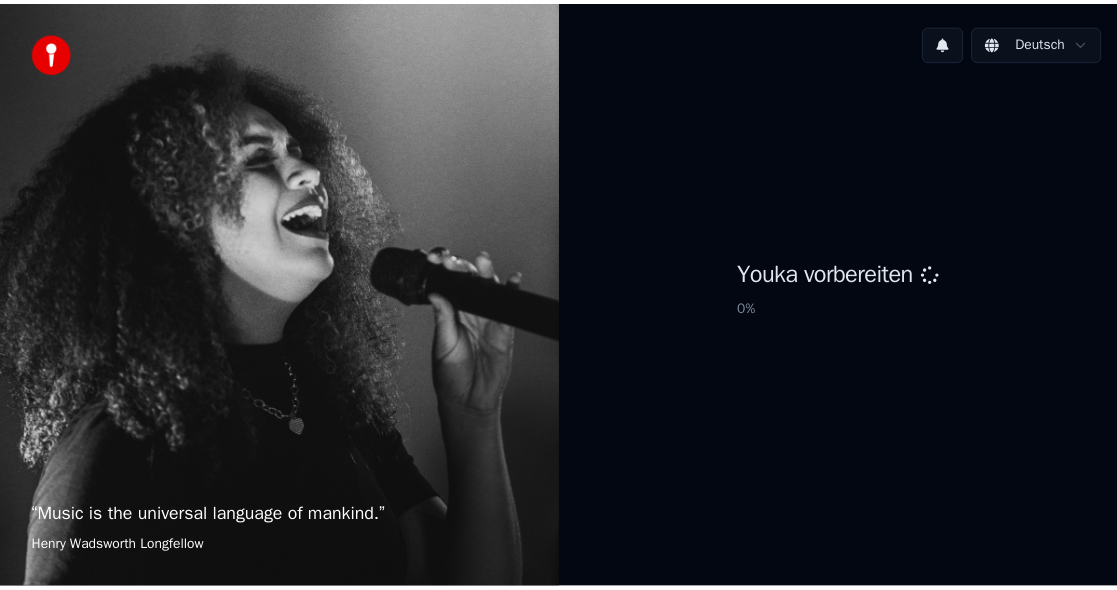 scroll, scrollTop: 0, scrollLeft: 0, axis: both 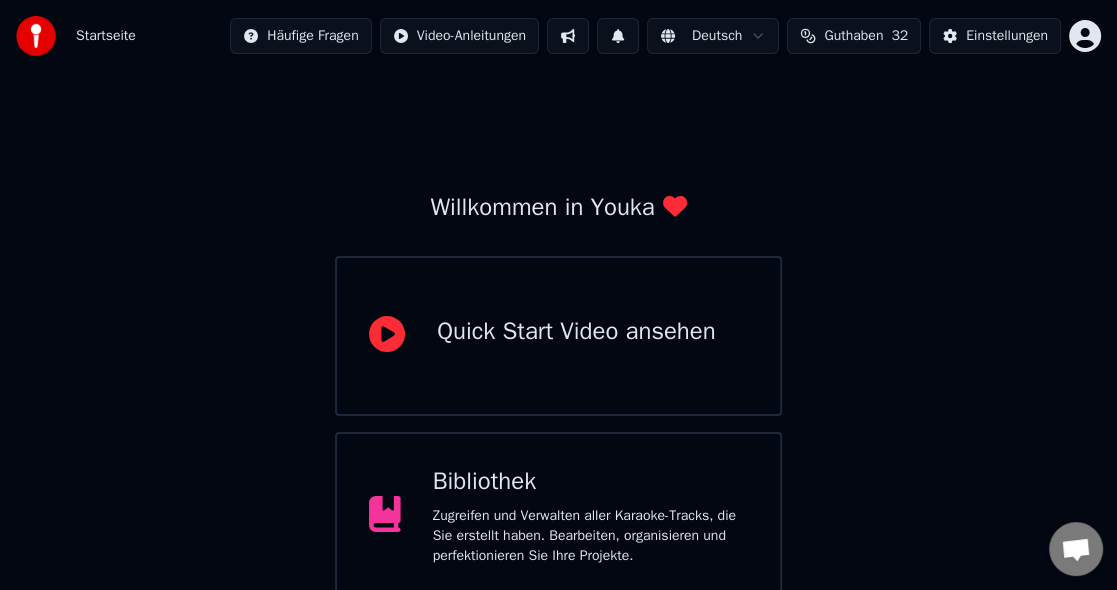 click on "Bibliothek" at bounding box center (590, 482) 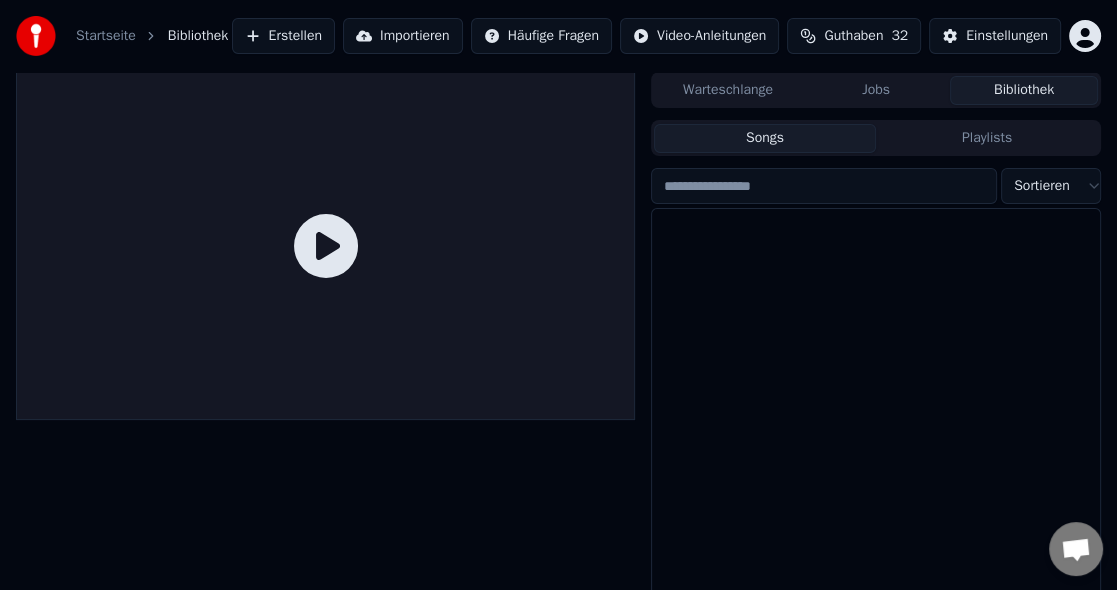 click at bounding box center (325, 361) 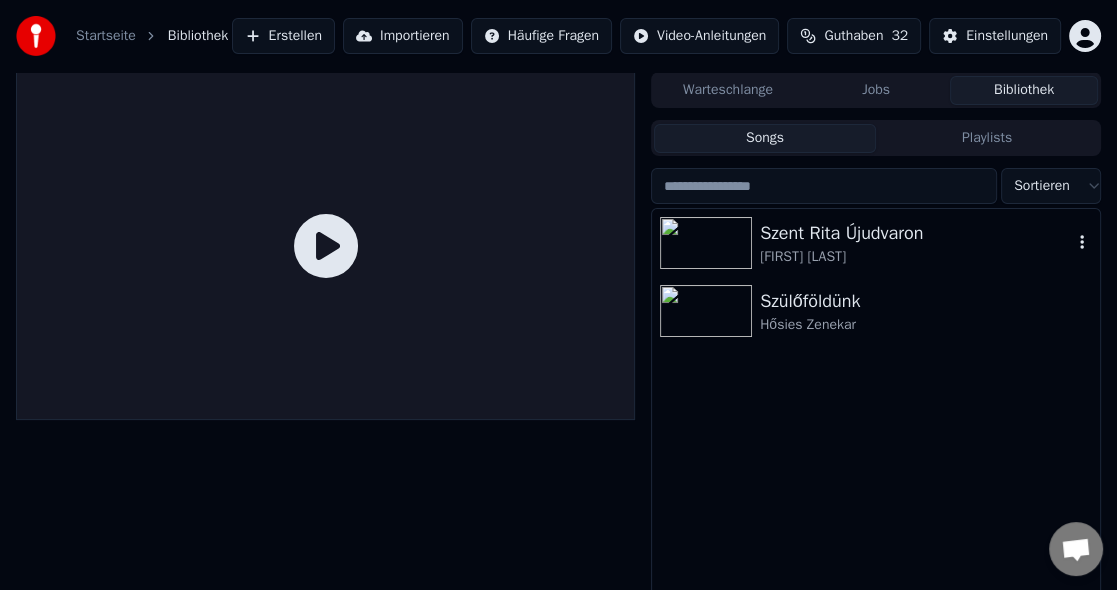 click at bounding box center (706, 243) 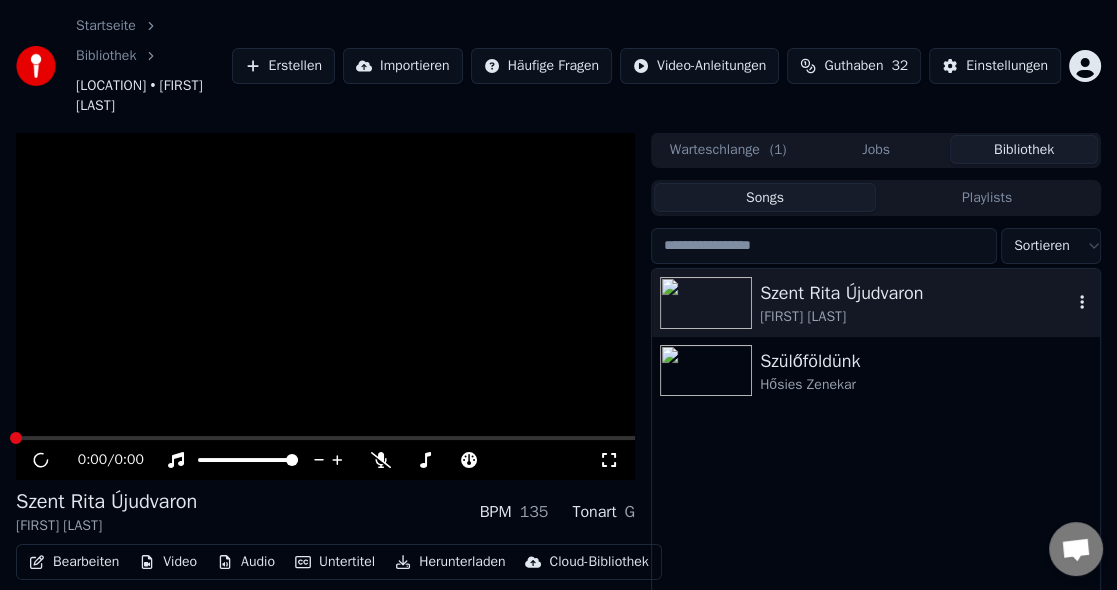 click at bounding box center (824, 246) 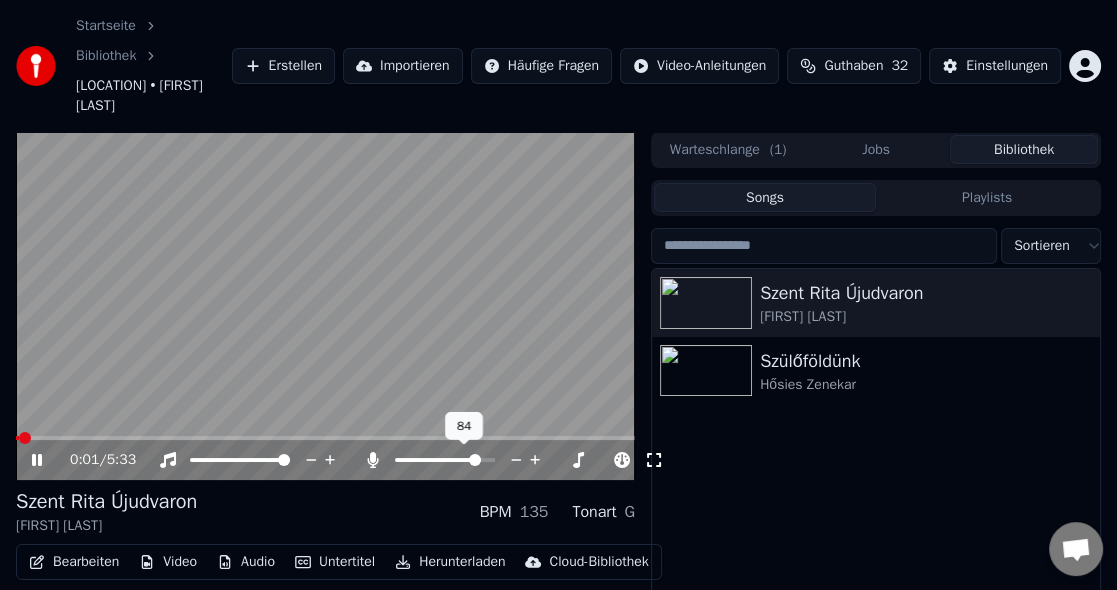 click at bounding box center (475, 460) 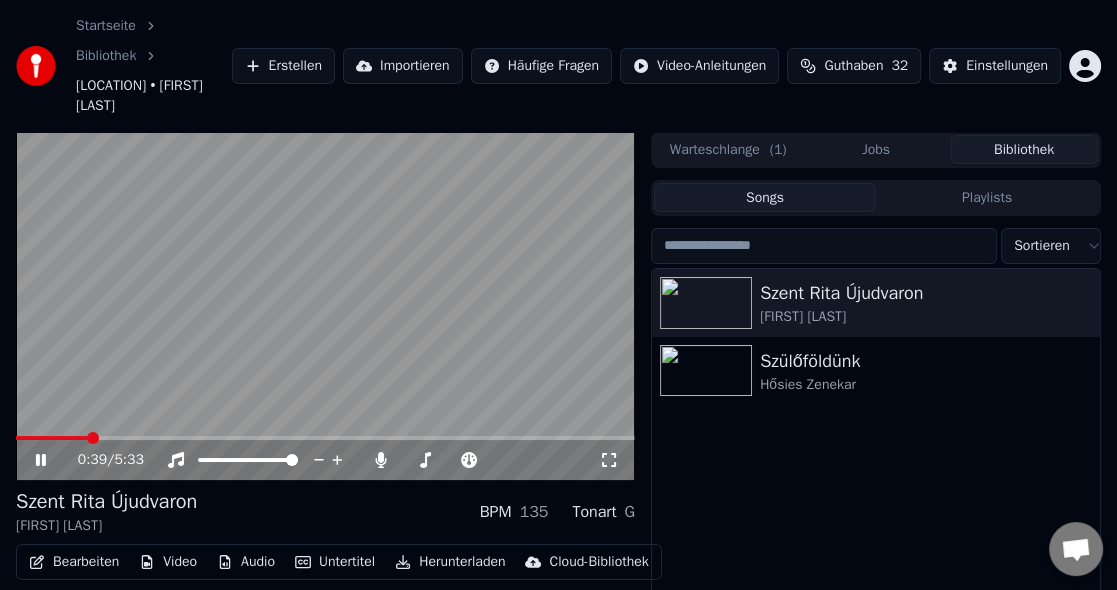 click at bounding box center (93, 438) 